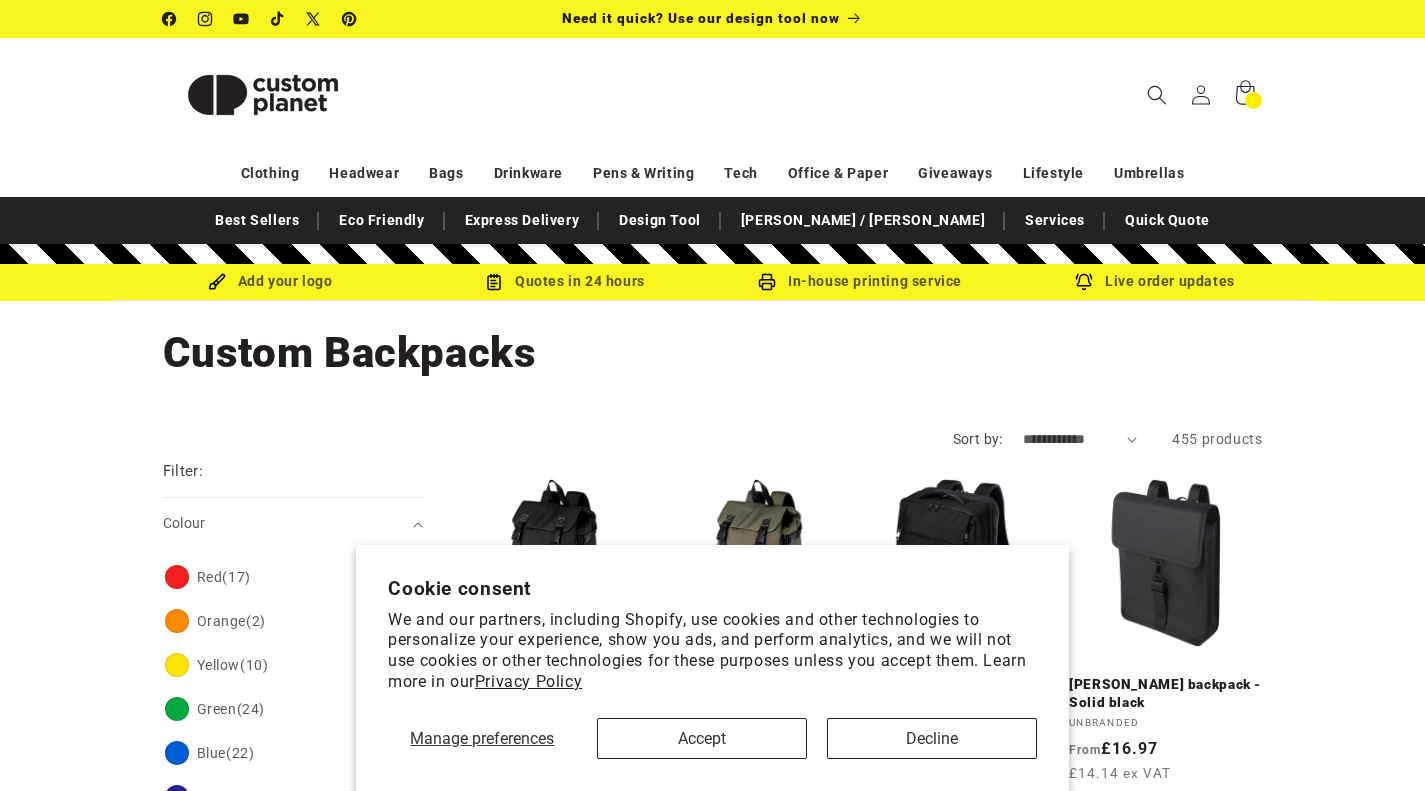 scroll, scrollTop: 0, scrollLeft: 0, axis: both 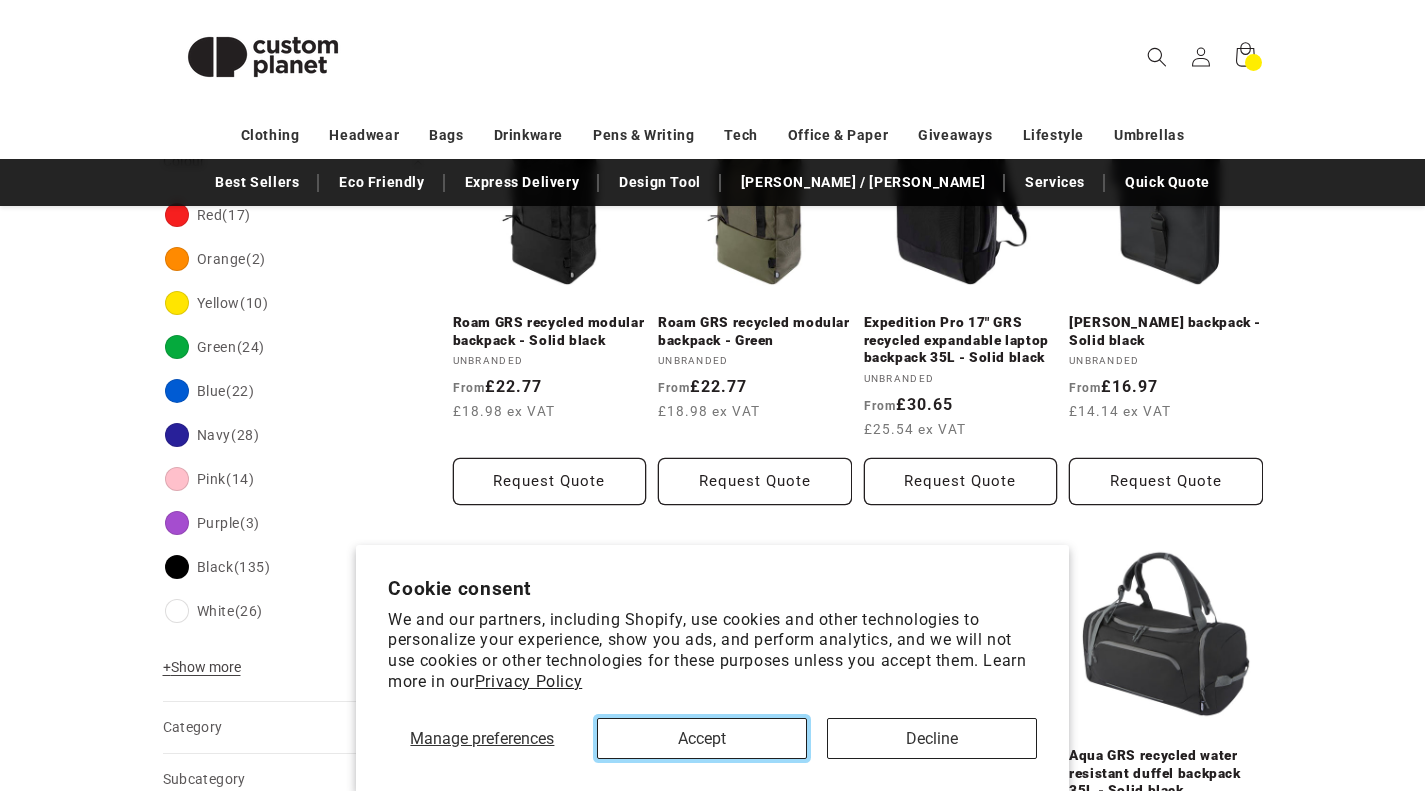click on "Accept" at bounding box center [702, 738] 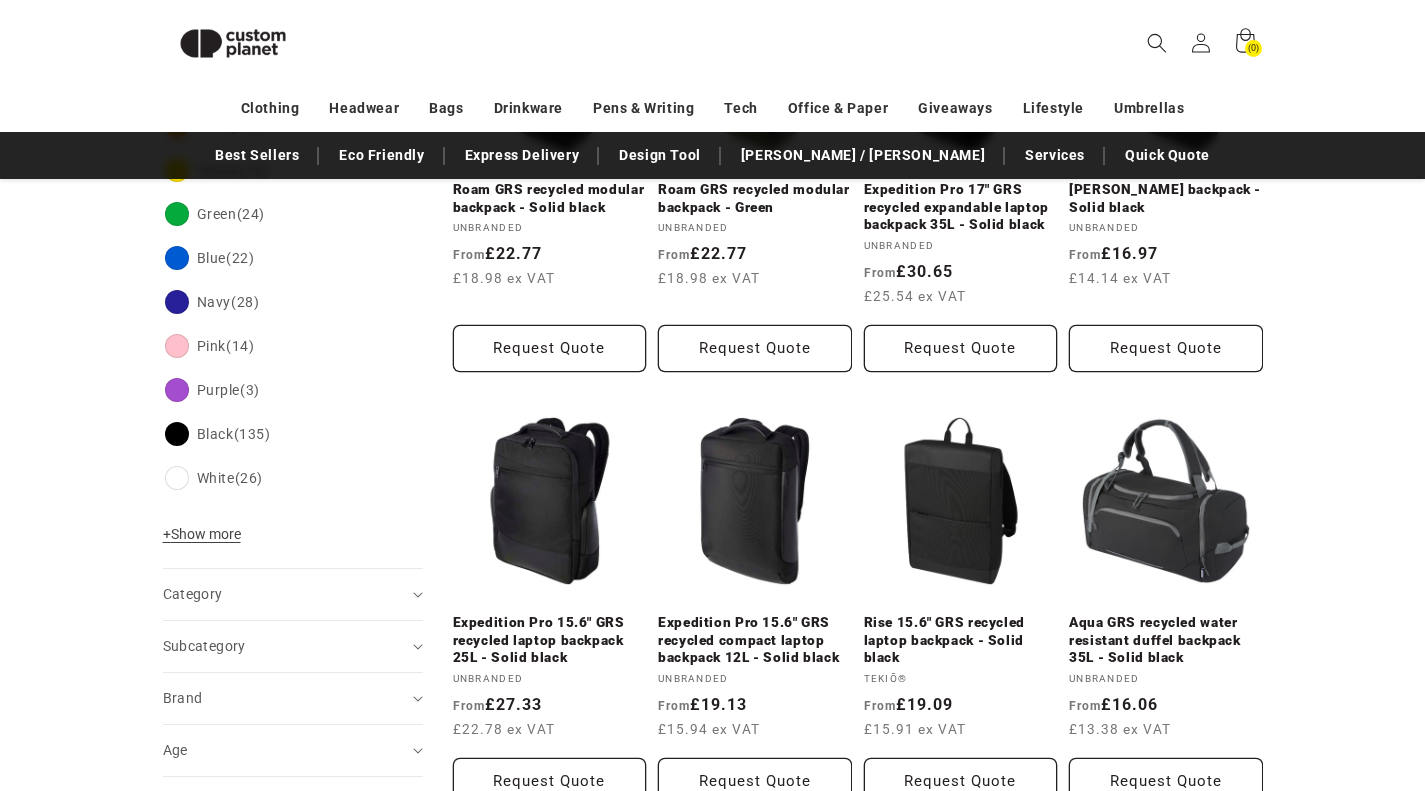 scroll, scrollTop: 467, scrollLeft: 0, axis: vertical 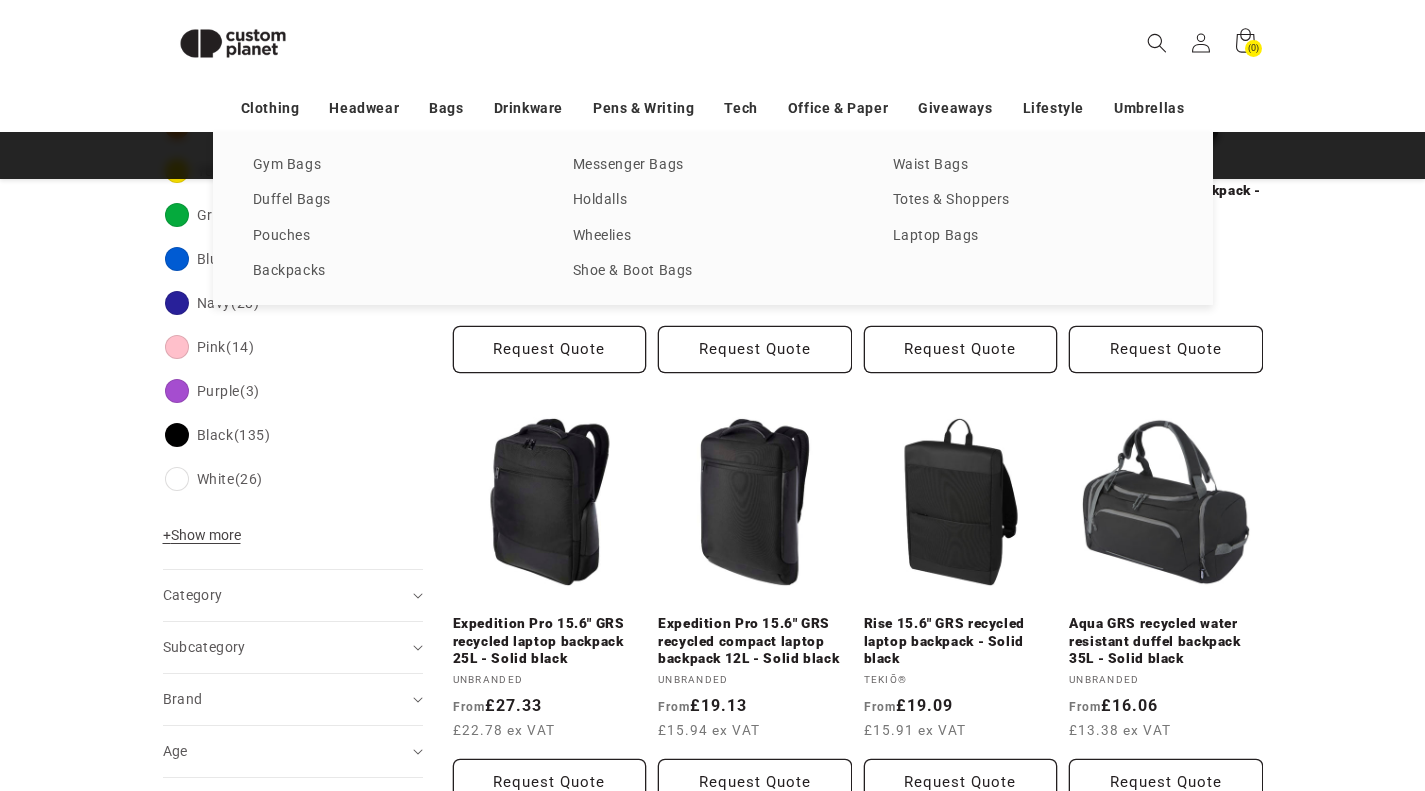 click on "Backpacks" at bounding box center [393, 271] 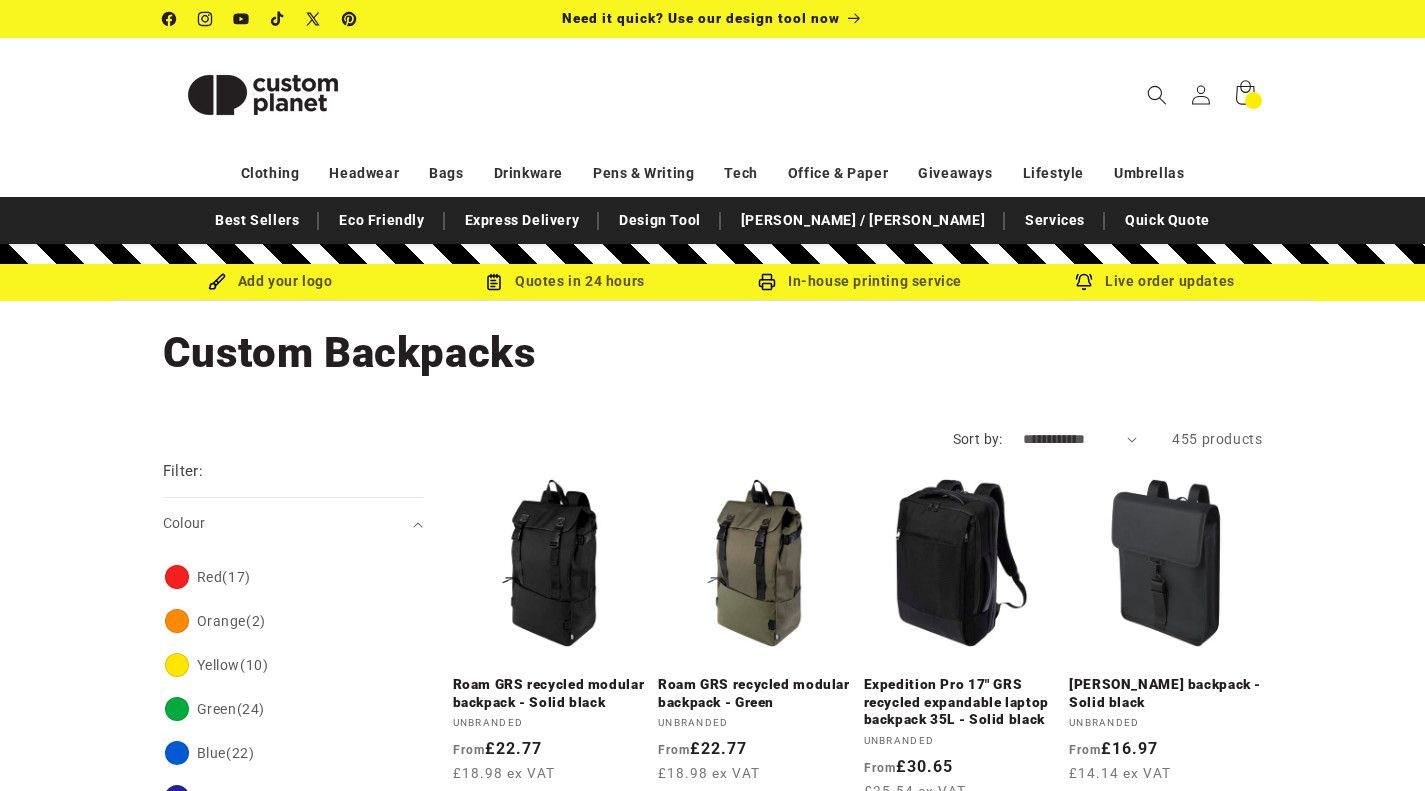 scroll, scrollTop: 0, scrollLeft: 0, axis: both 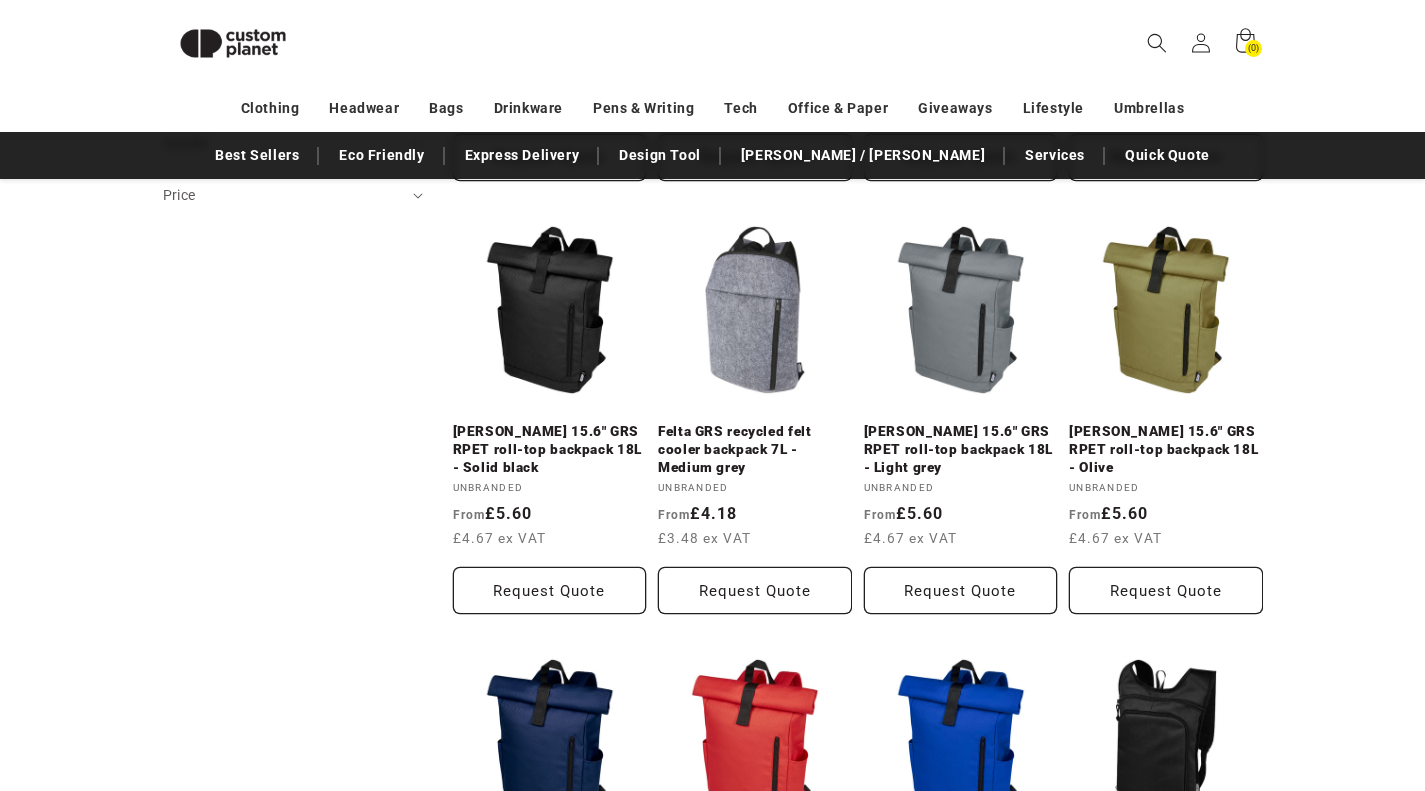 click on "Byron 15.6" GRS RPET roll-top backpack 18L - Light grey" at bounding box center [961, 449] 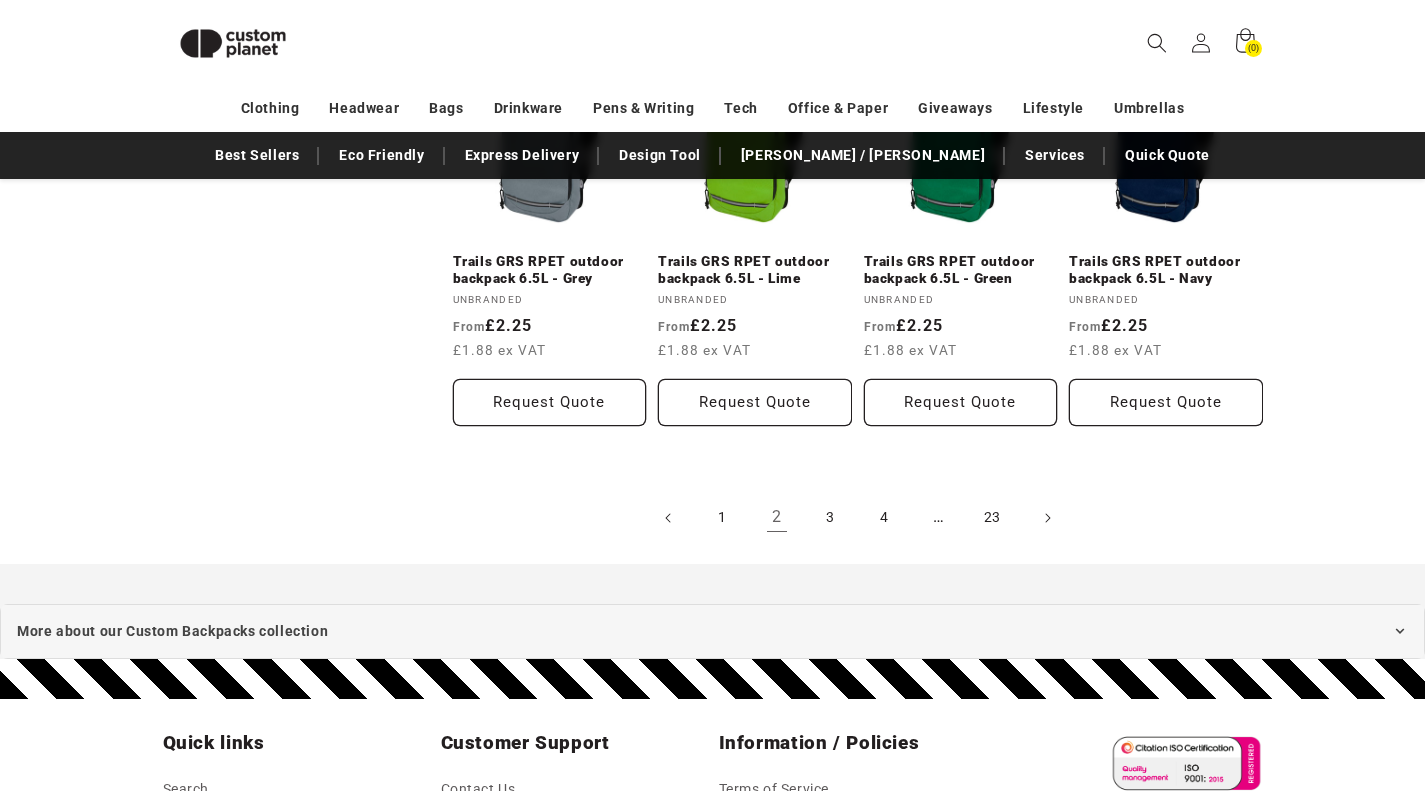 scroll, scrollTop: 2194, scrollLeft: 0, axis: vertical 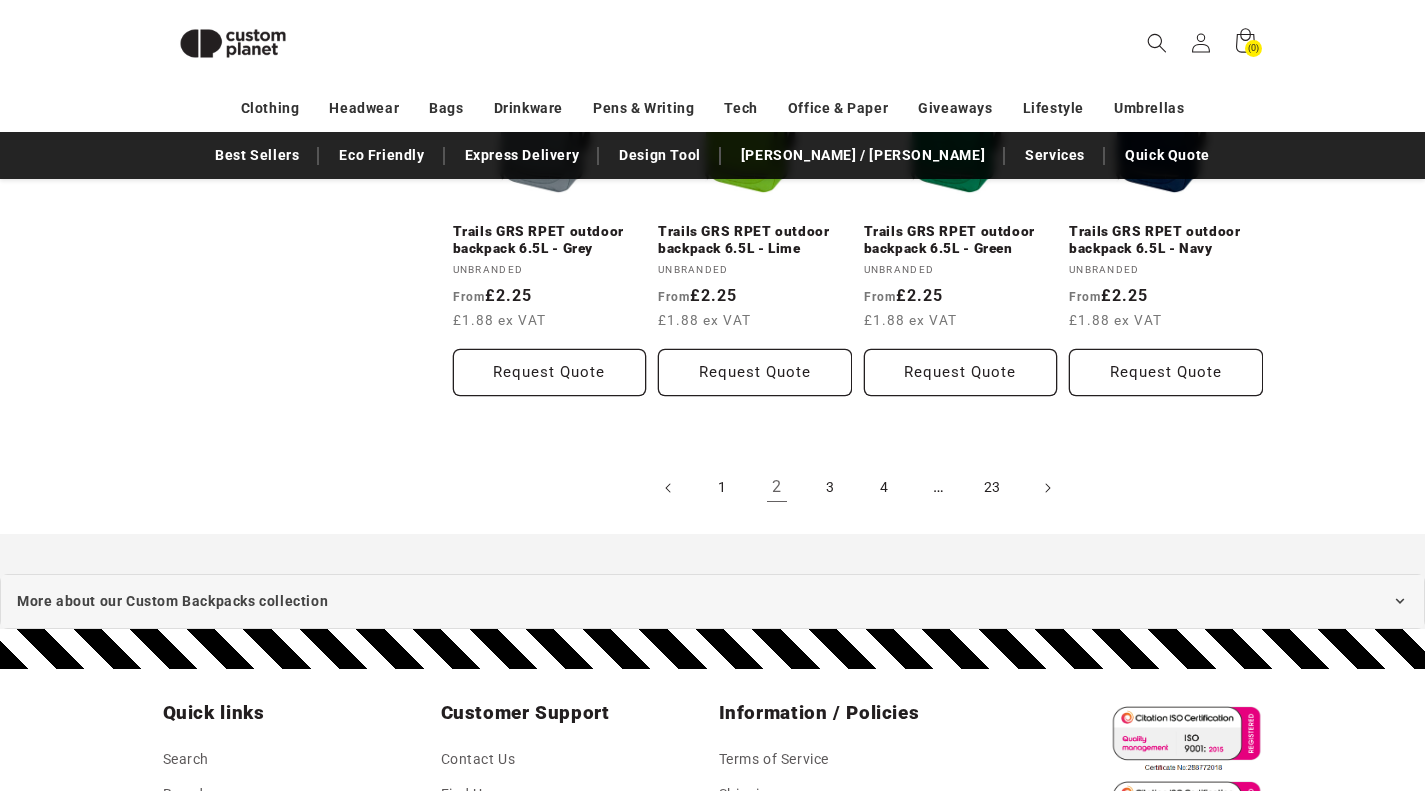 click on "4" at bounding box center [885, 488] 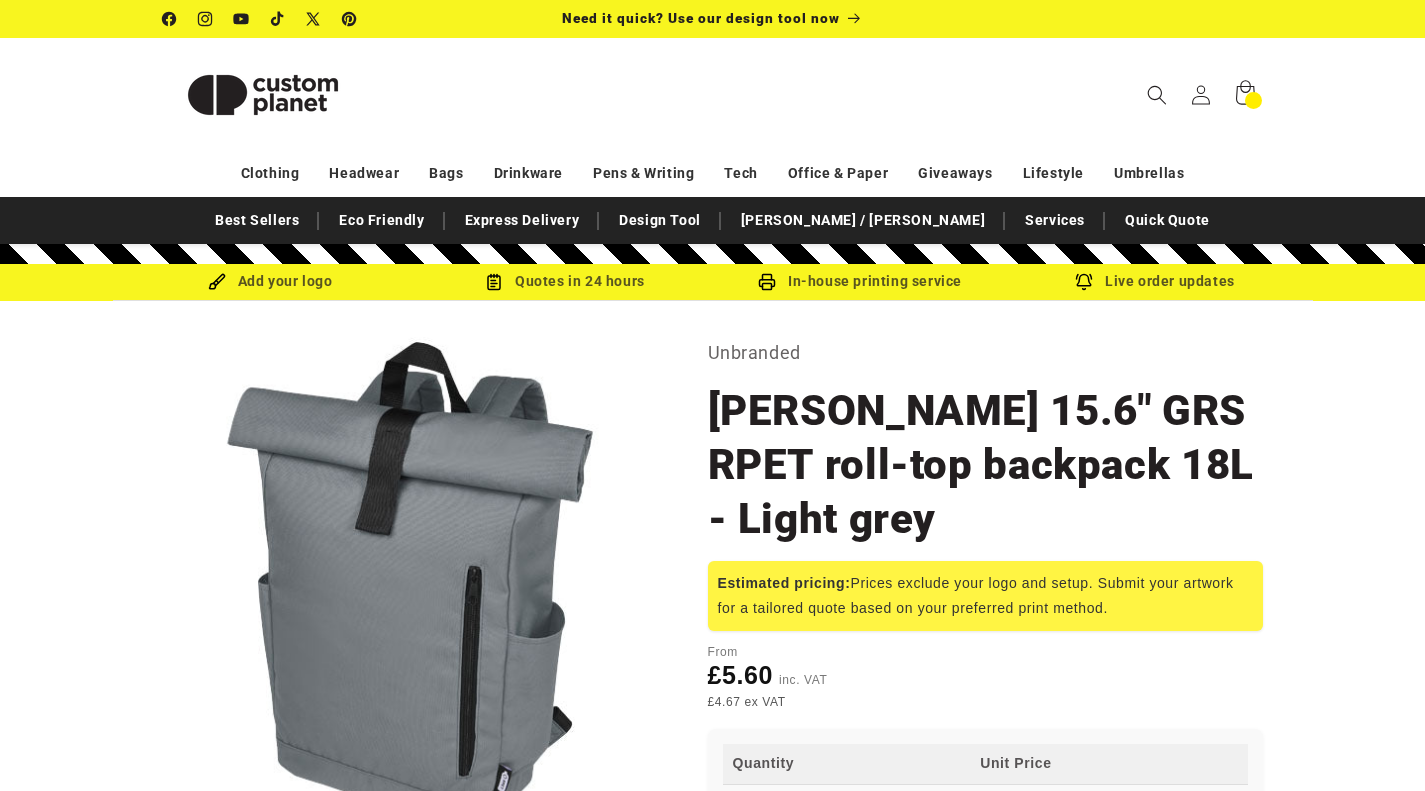 scroll, scrollTop: 0, scrollLeft: 0, axis: both 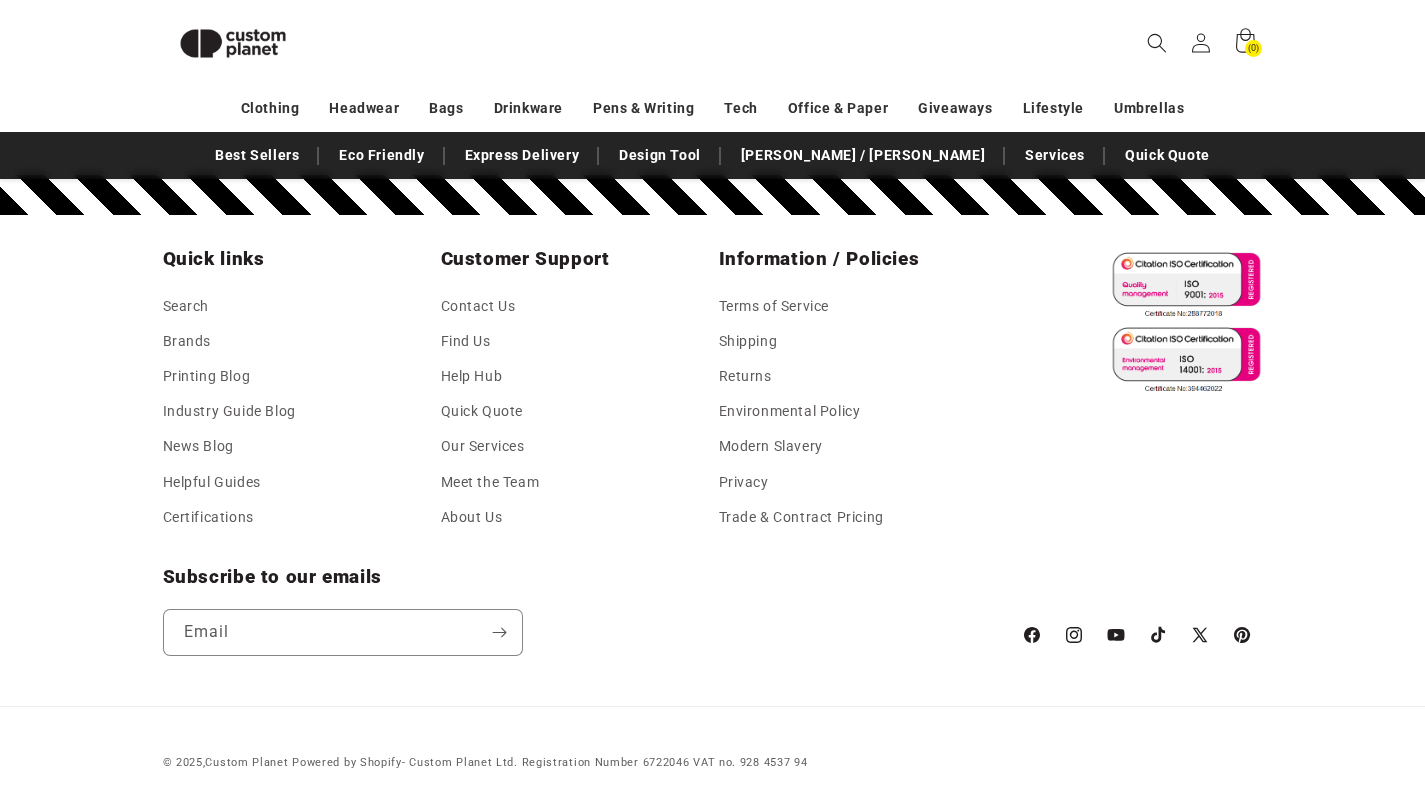 click on "Contact Us" at bounding box center [478, 309] 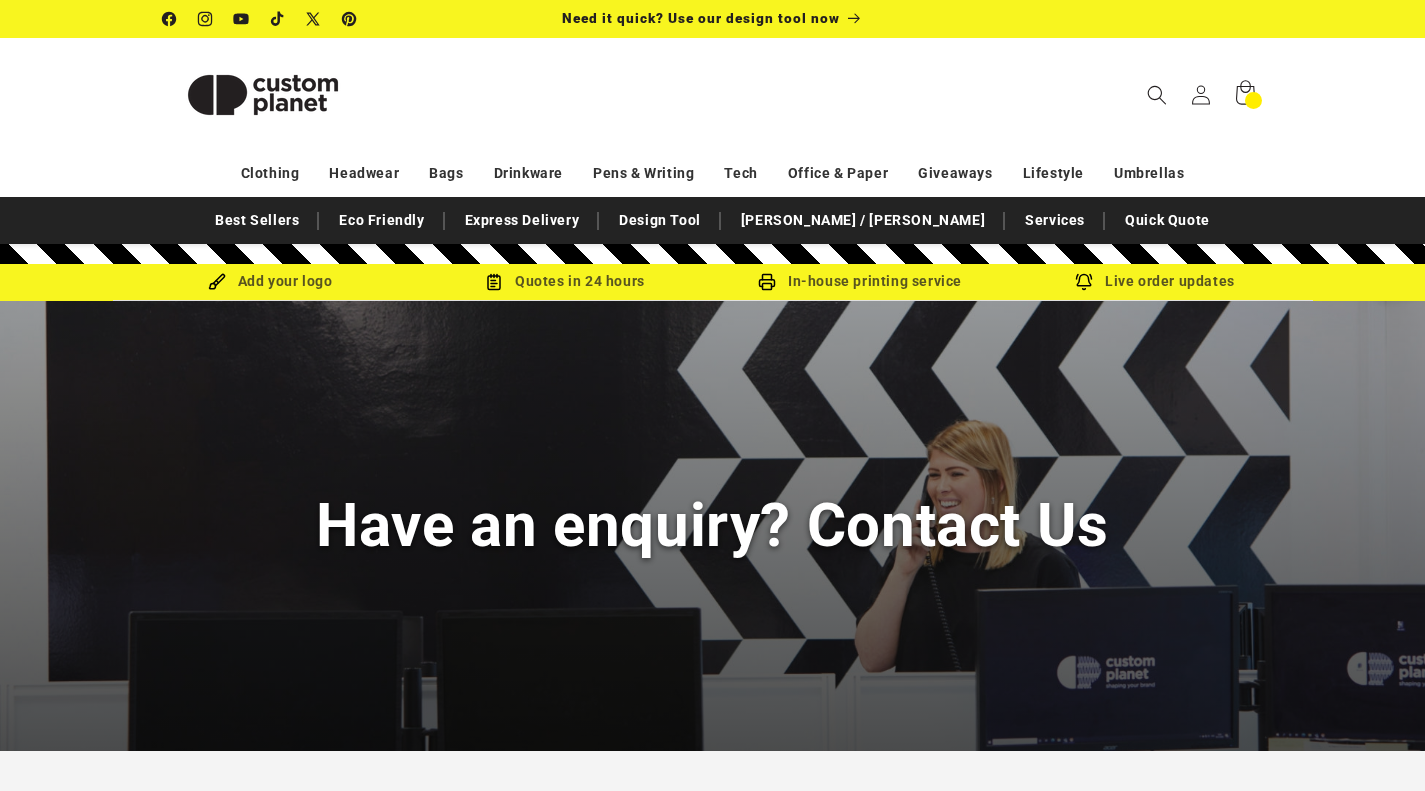 scroll, scrollTop: 0, scrollLeft: 0, axis: both 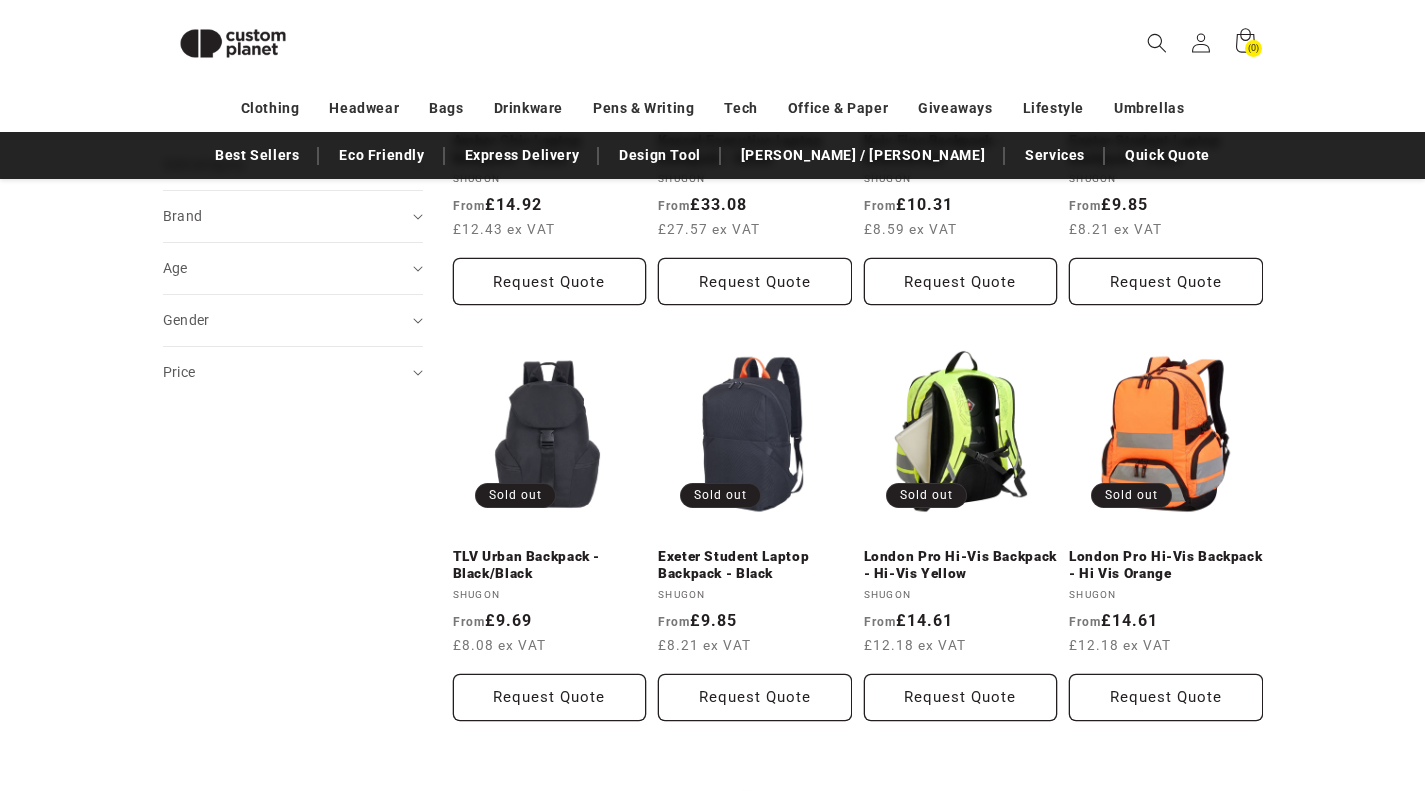 click on "Brand
(0)" at bounding box center (284, 216) 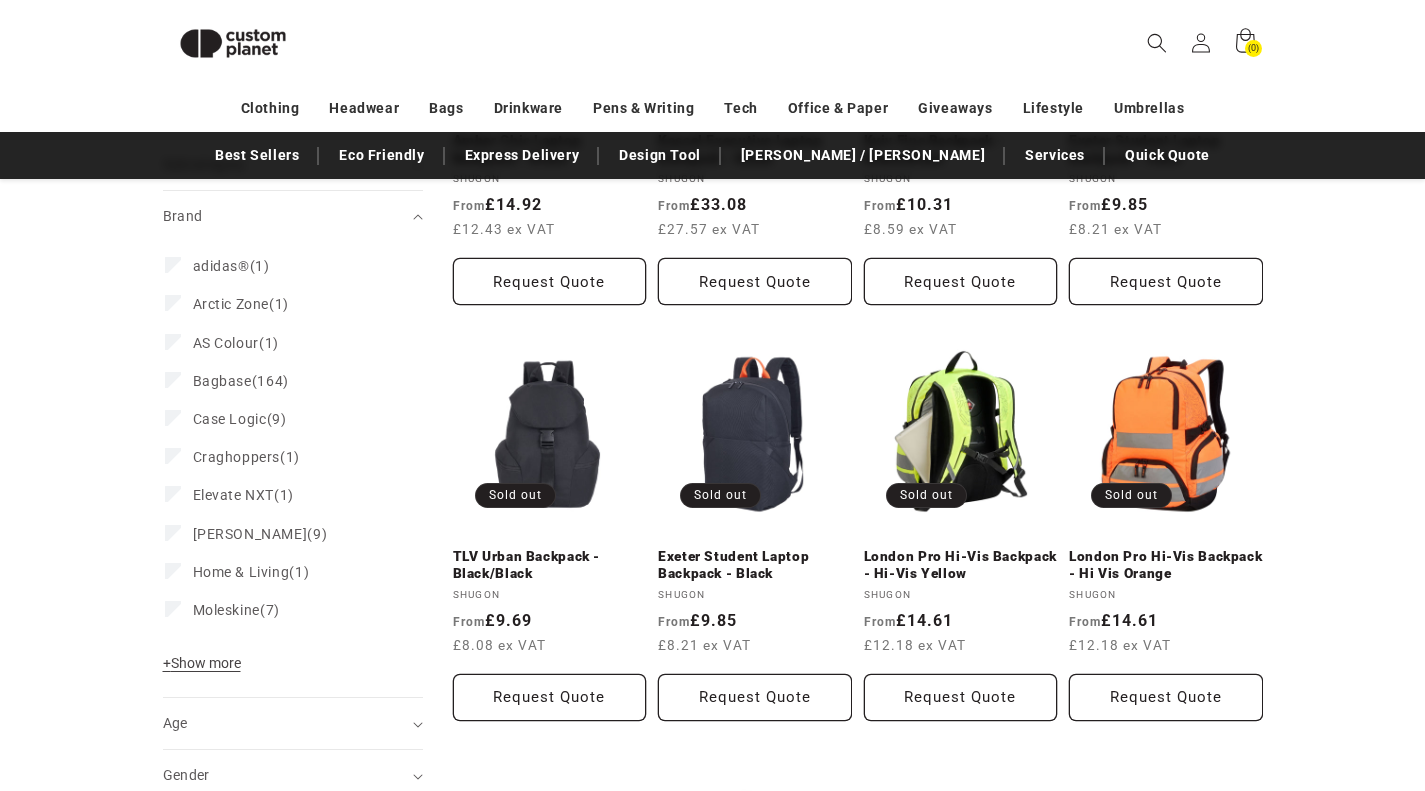 click on "+  Show more" at bounding box center [202, 663] 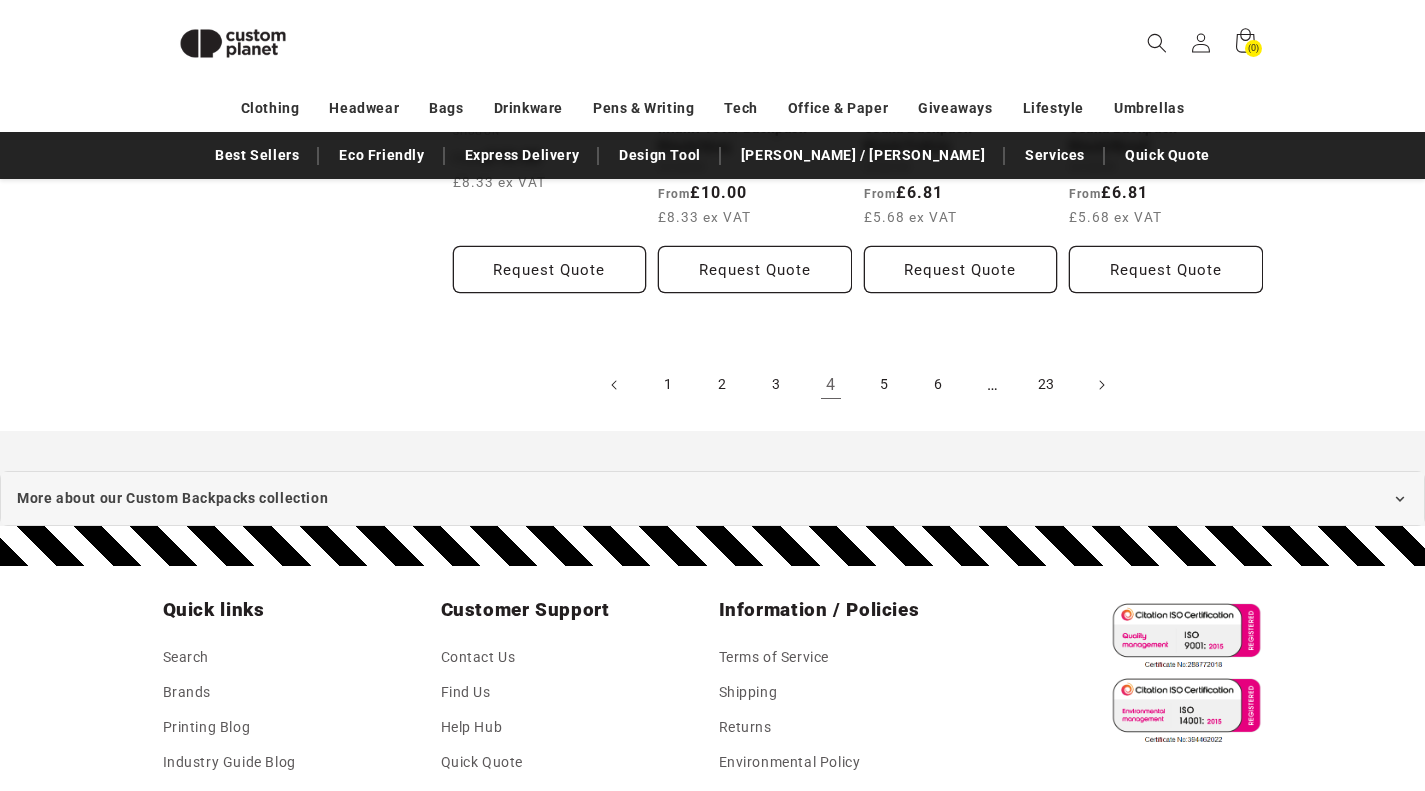 scroll, scrollTop: 2145, scrollLeft: 0, axis: vertical 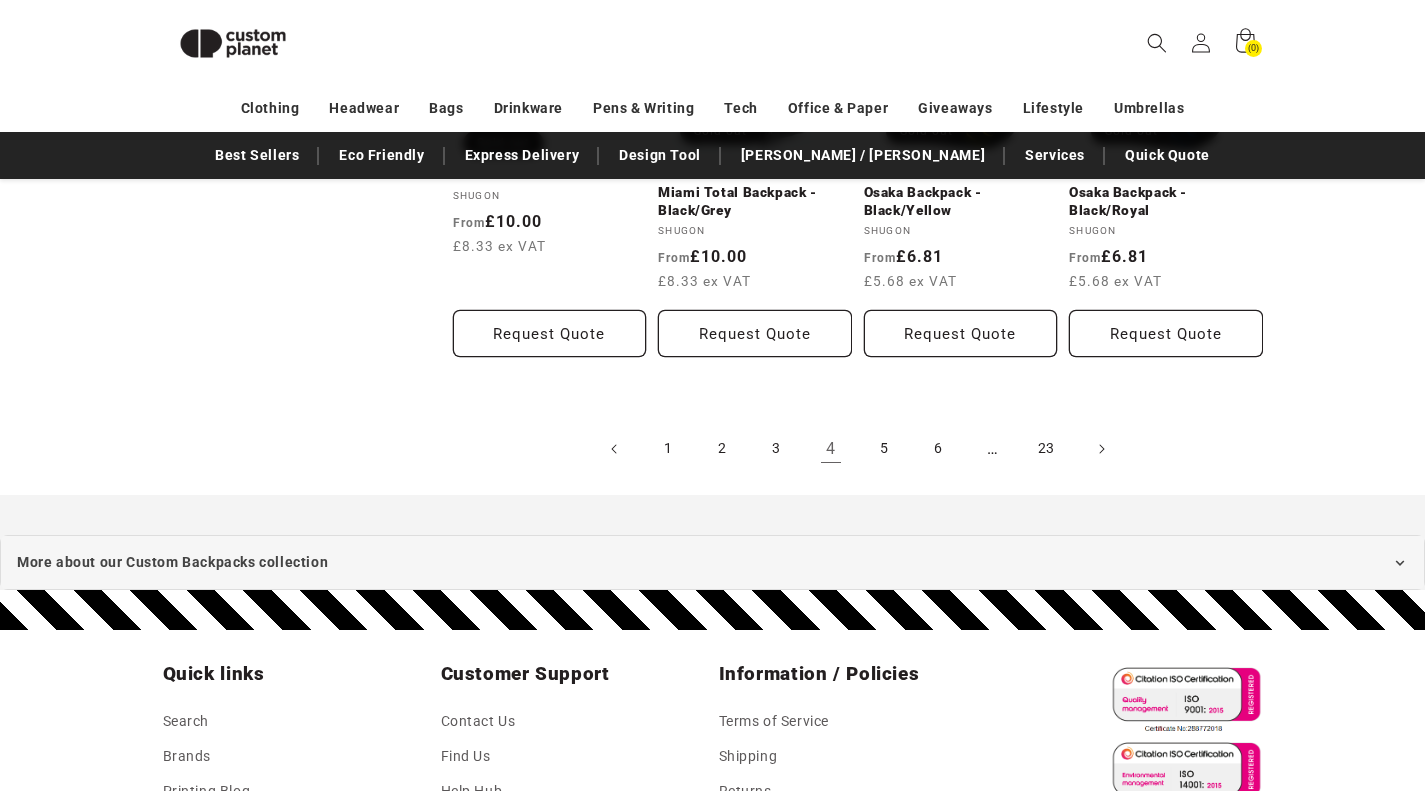 click on "6" at bounding box center (939, 449) 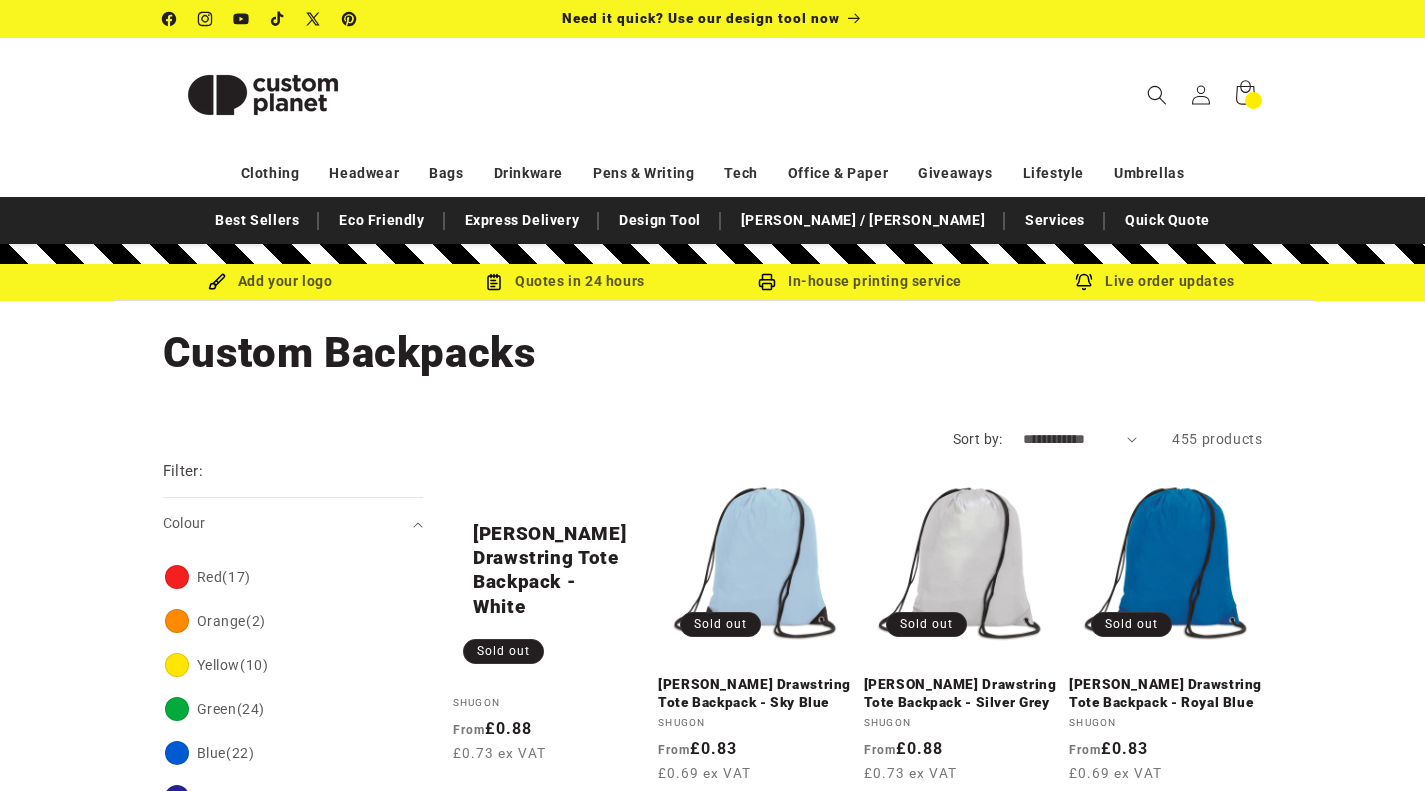 scroll, scrollTop: 0, scrollLeft: 0, axis: both 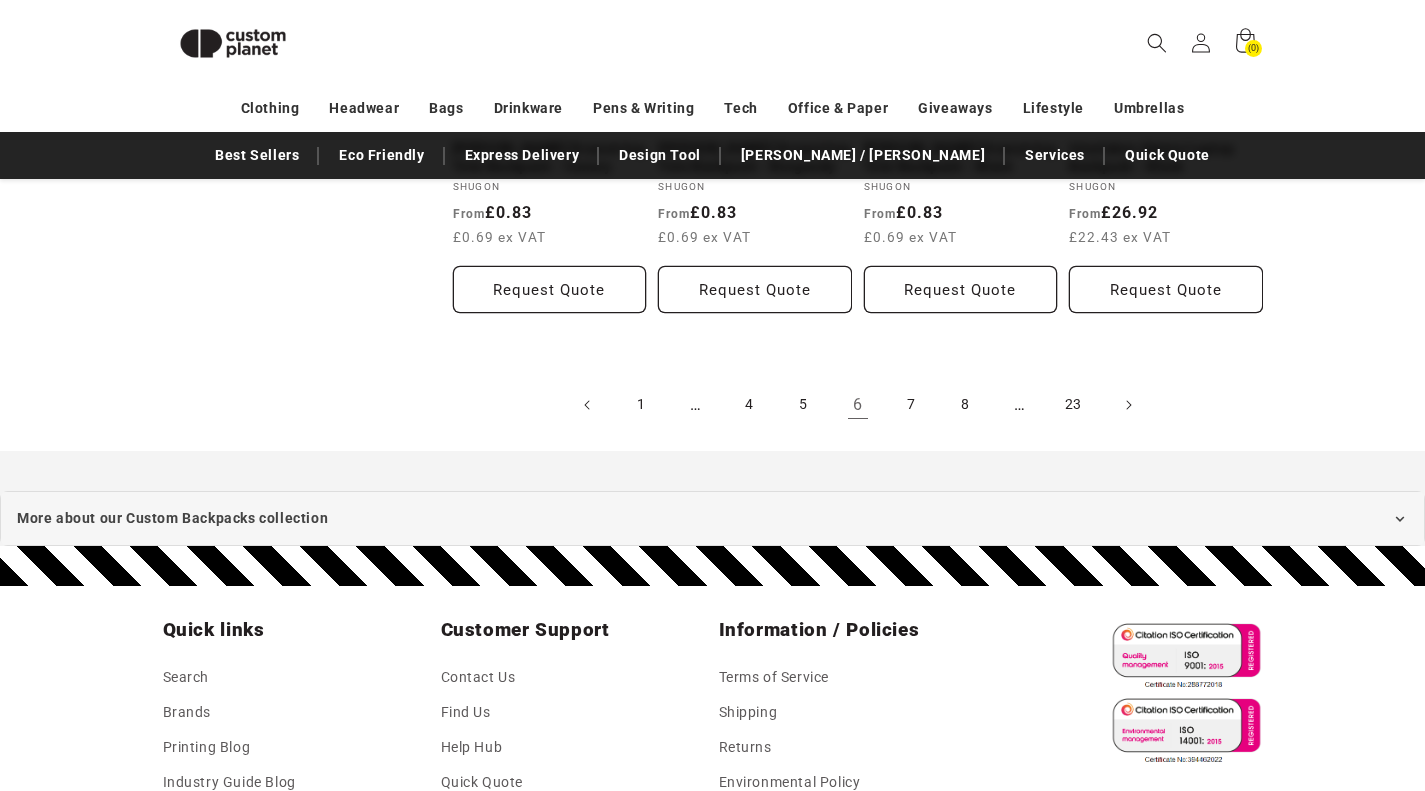 click on "8" at bounding box center (966, 405) 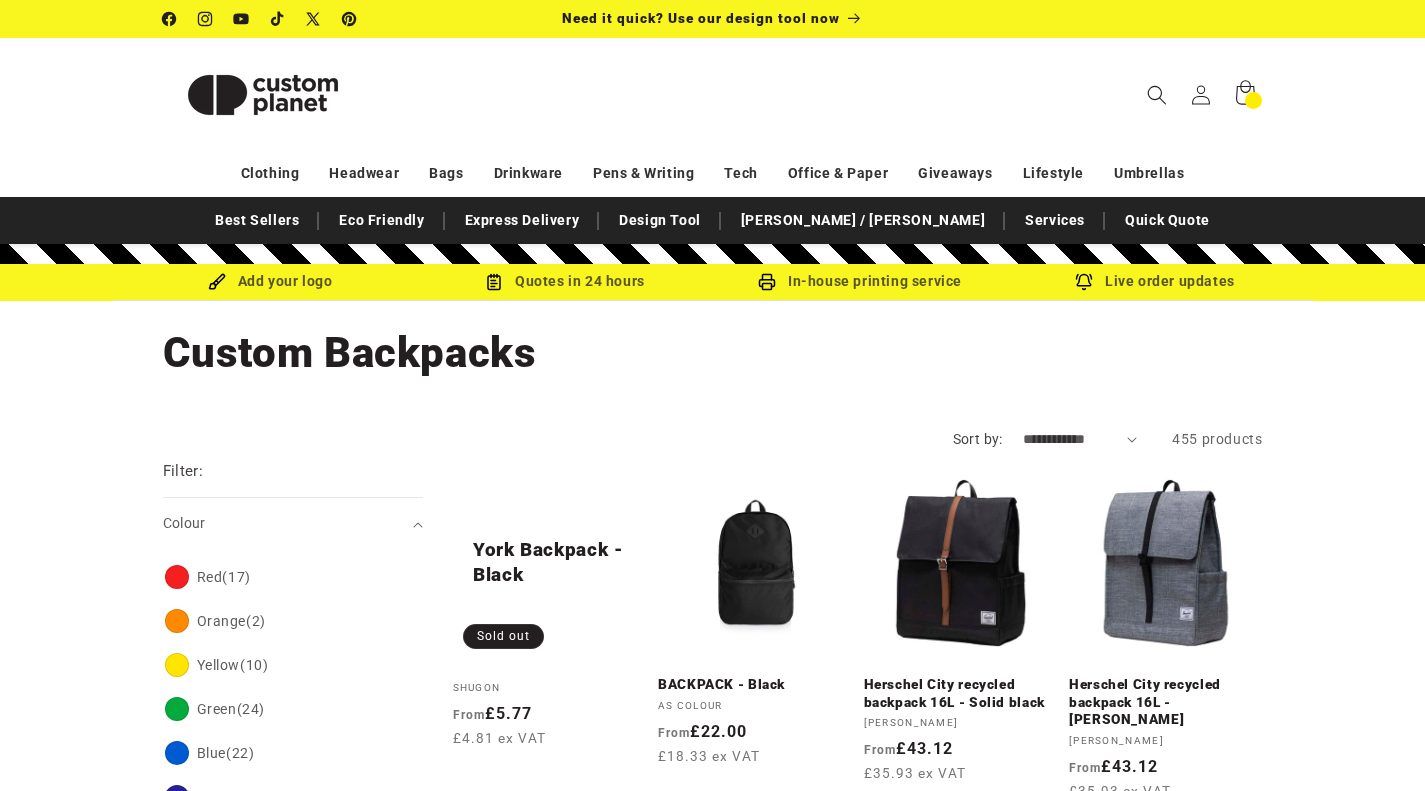 scroll, scrollTop: 0, scrollLeft: 0, axis: both 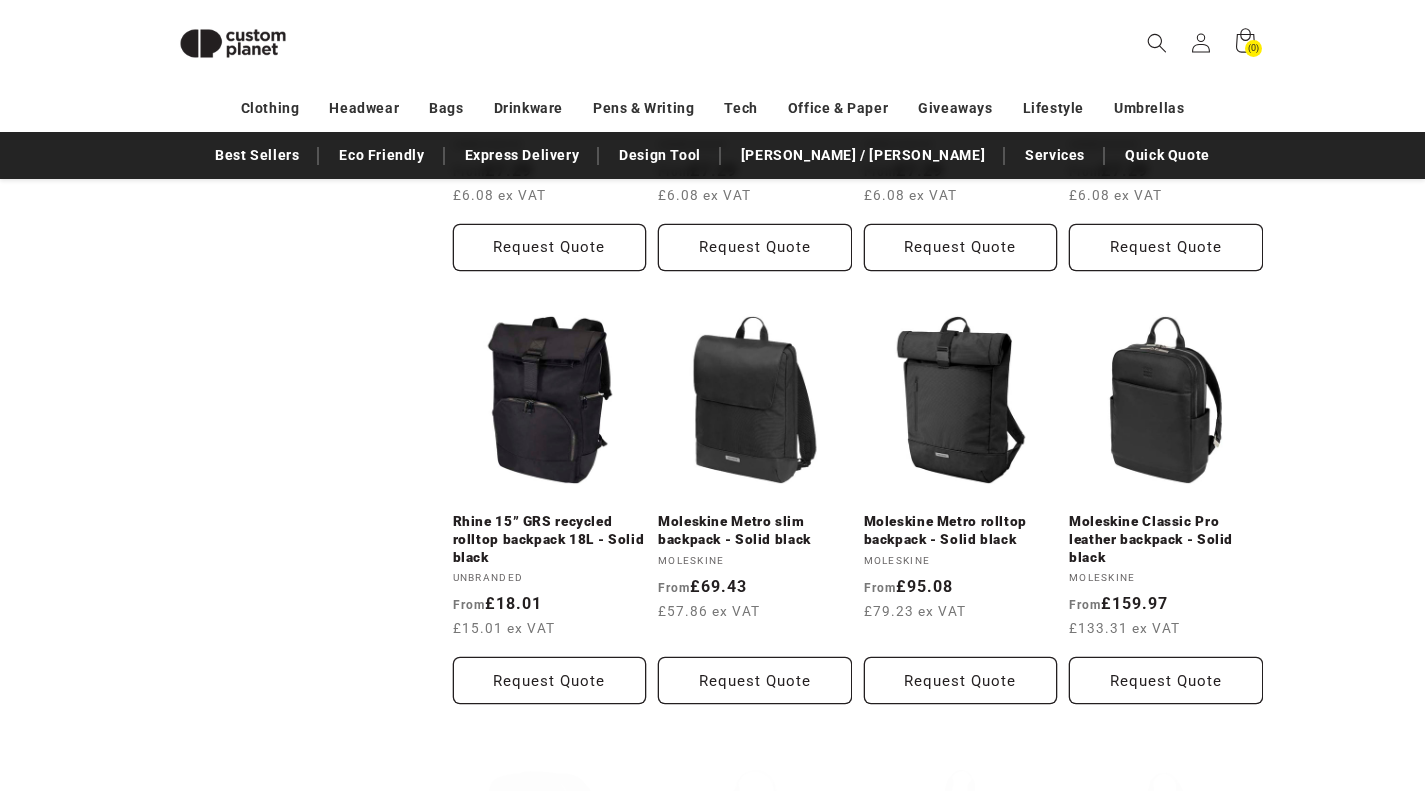 click on "Moleskine Metro slim backpack - Solid black" at bounding box center [755, 530] 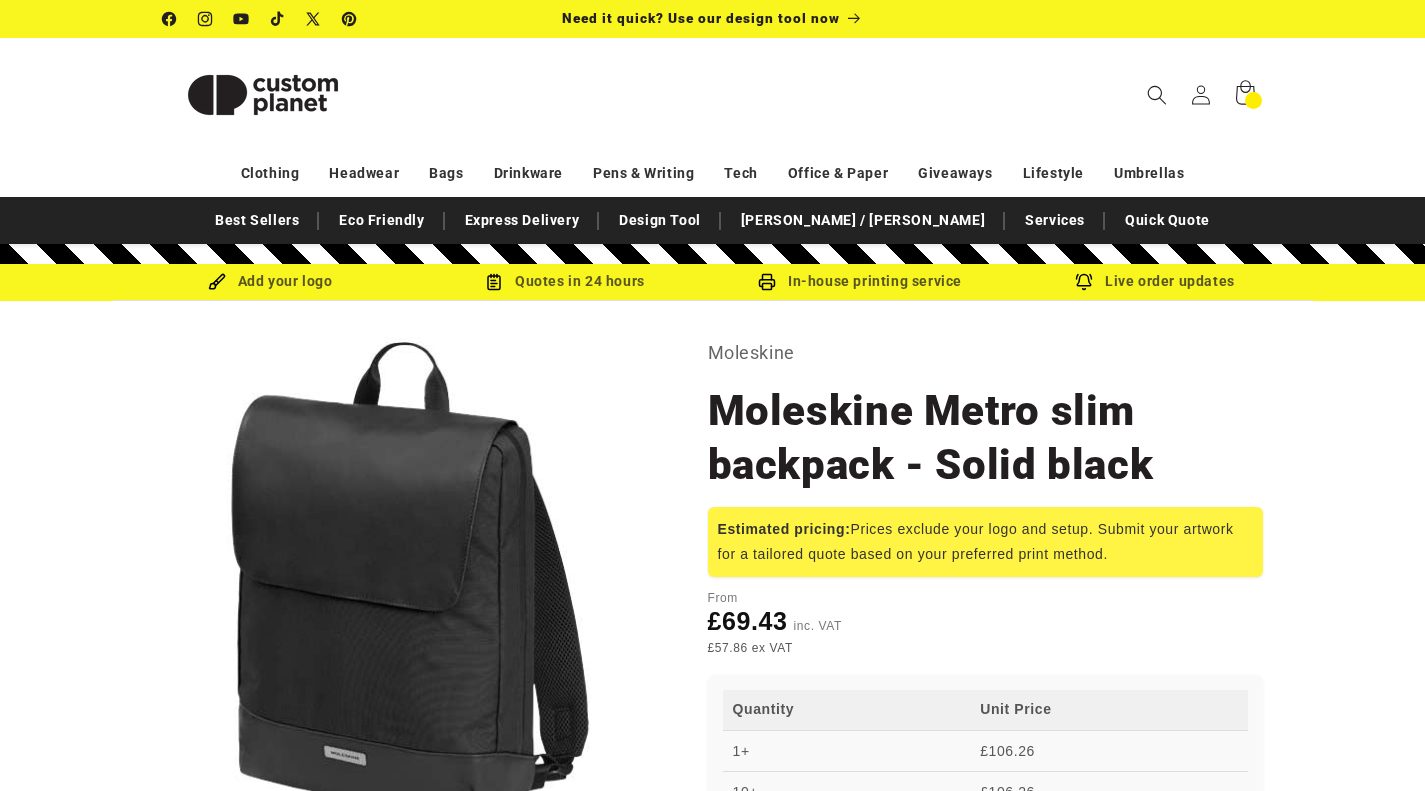 scroll, scrollTop: 0, scrollLeft: 0, axis: both 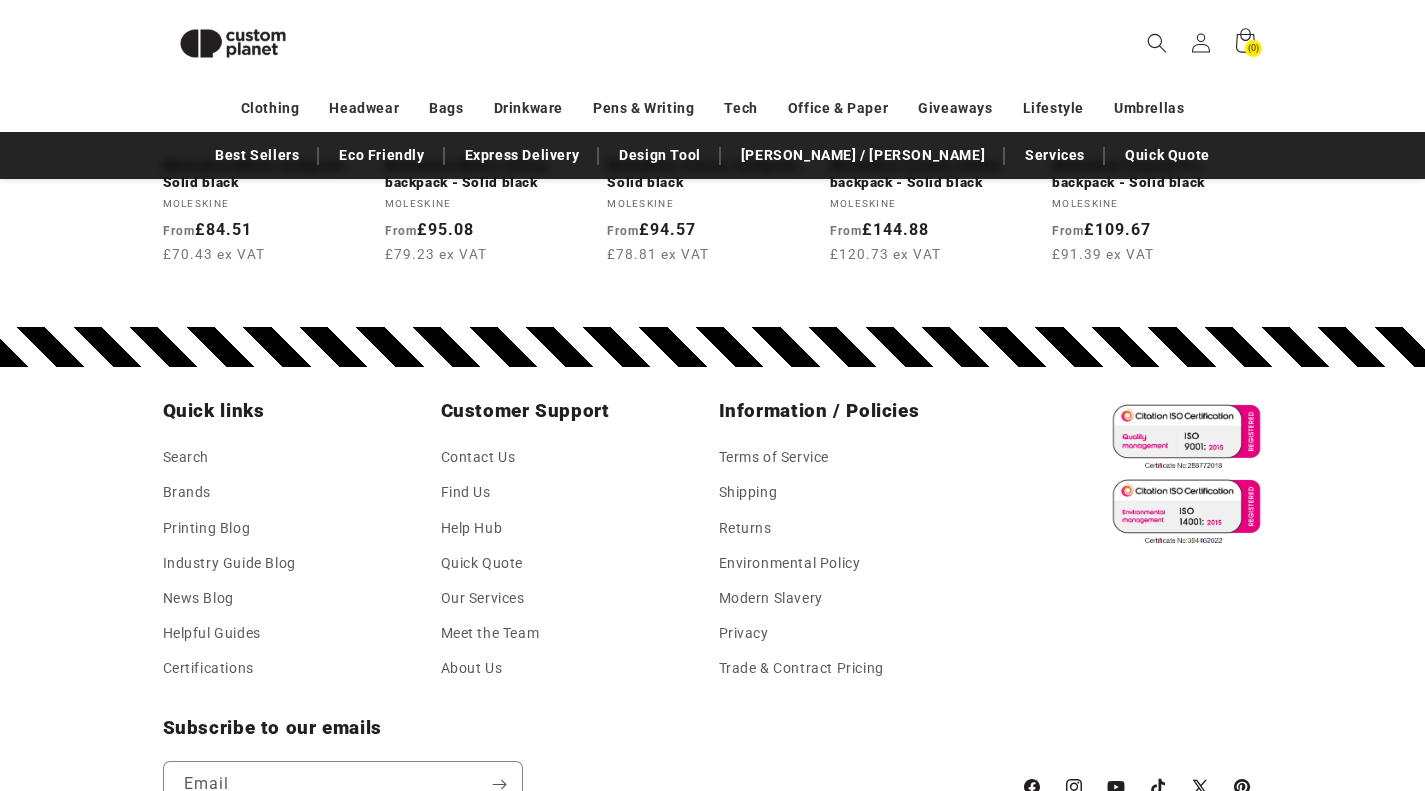 click on "Contact Us" at bounding box center [478, 460] 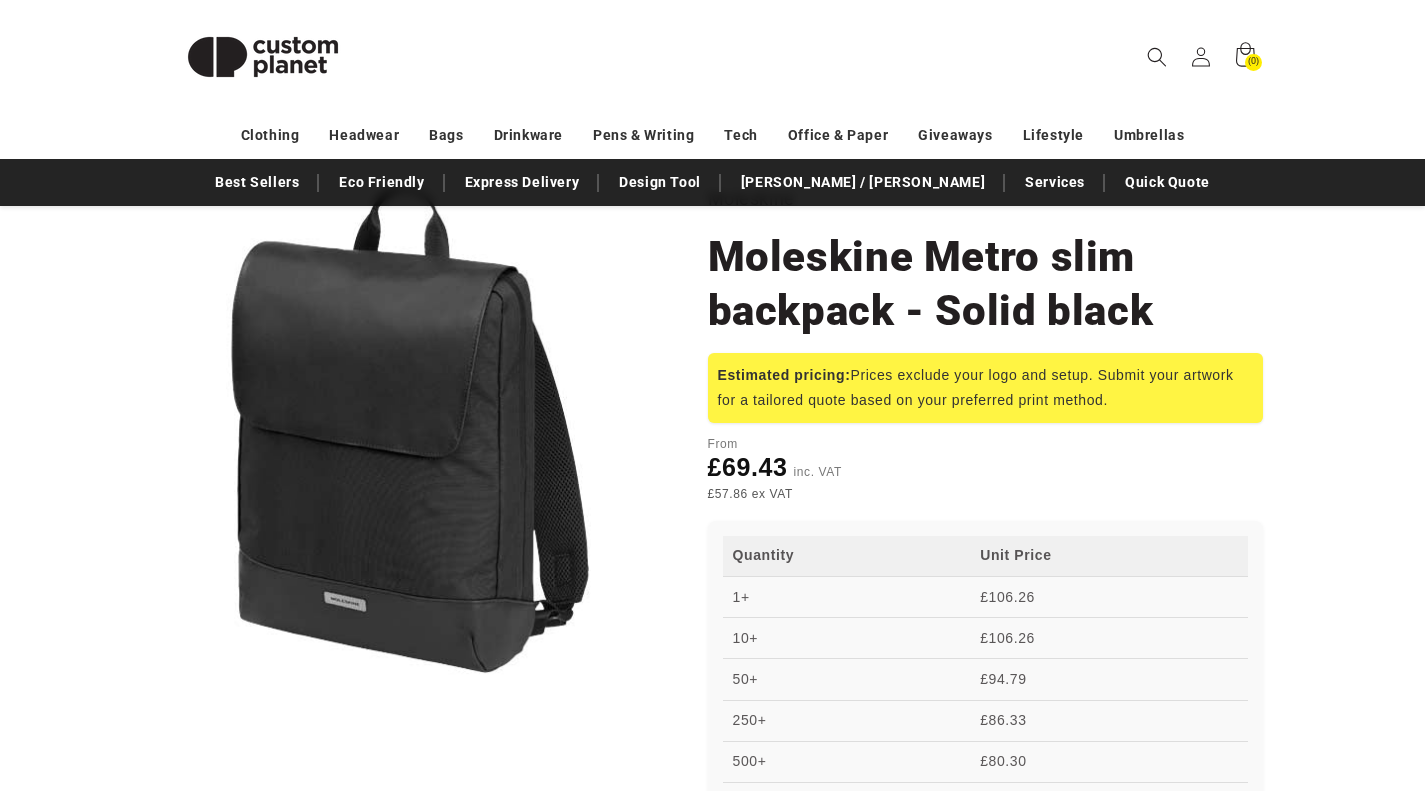 scroll, scrollTop: 0, scrollLeft: 0, axis: both 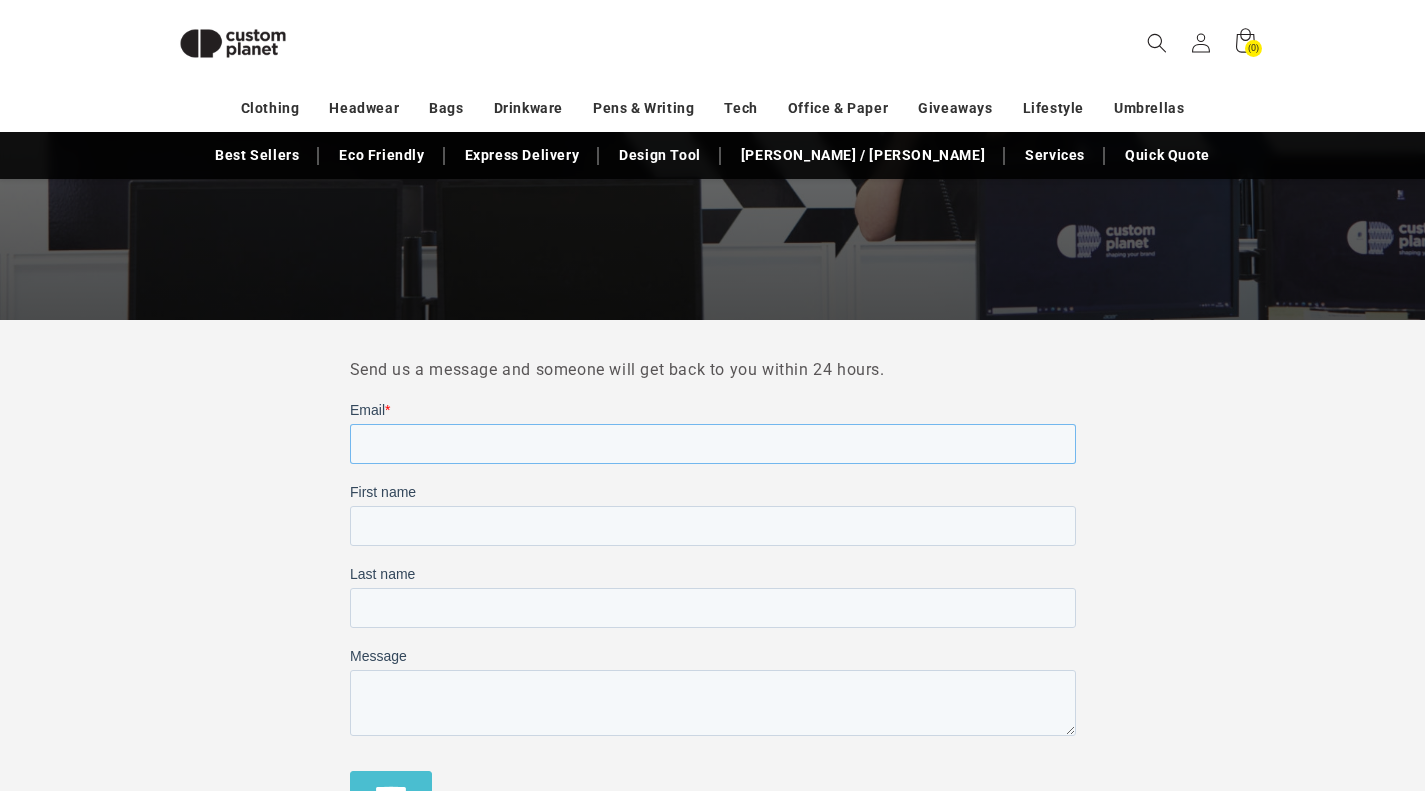 drag, startPoint x: 349, startPoint y: 400, endPoint x: 412, endPoint y: 449, distance: 79.81228 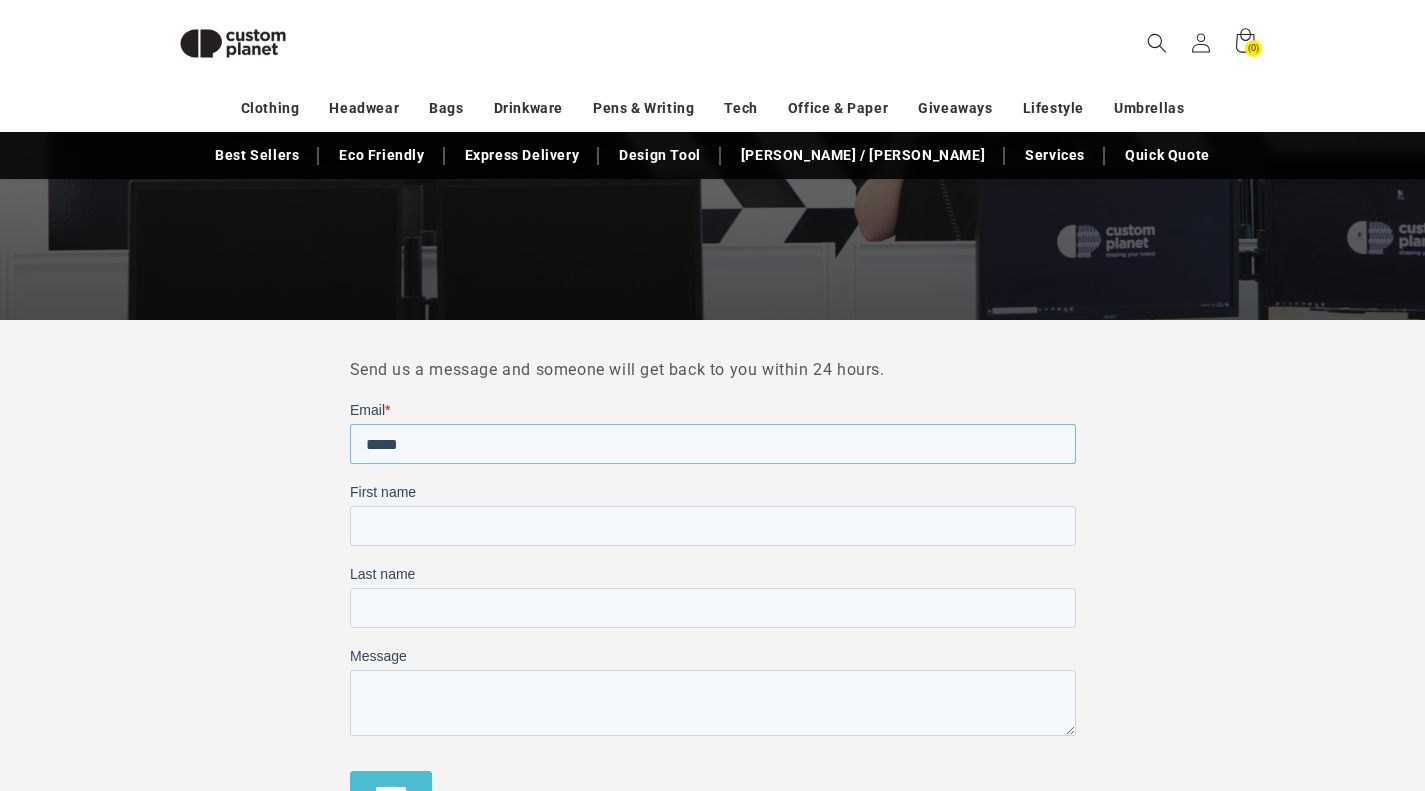 type on "*****" 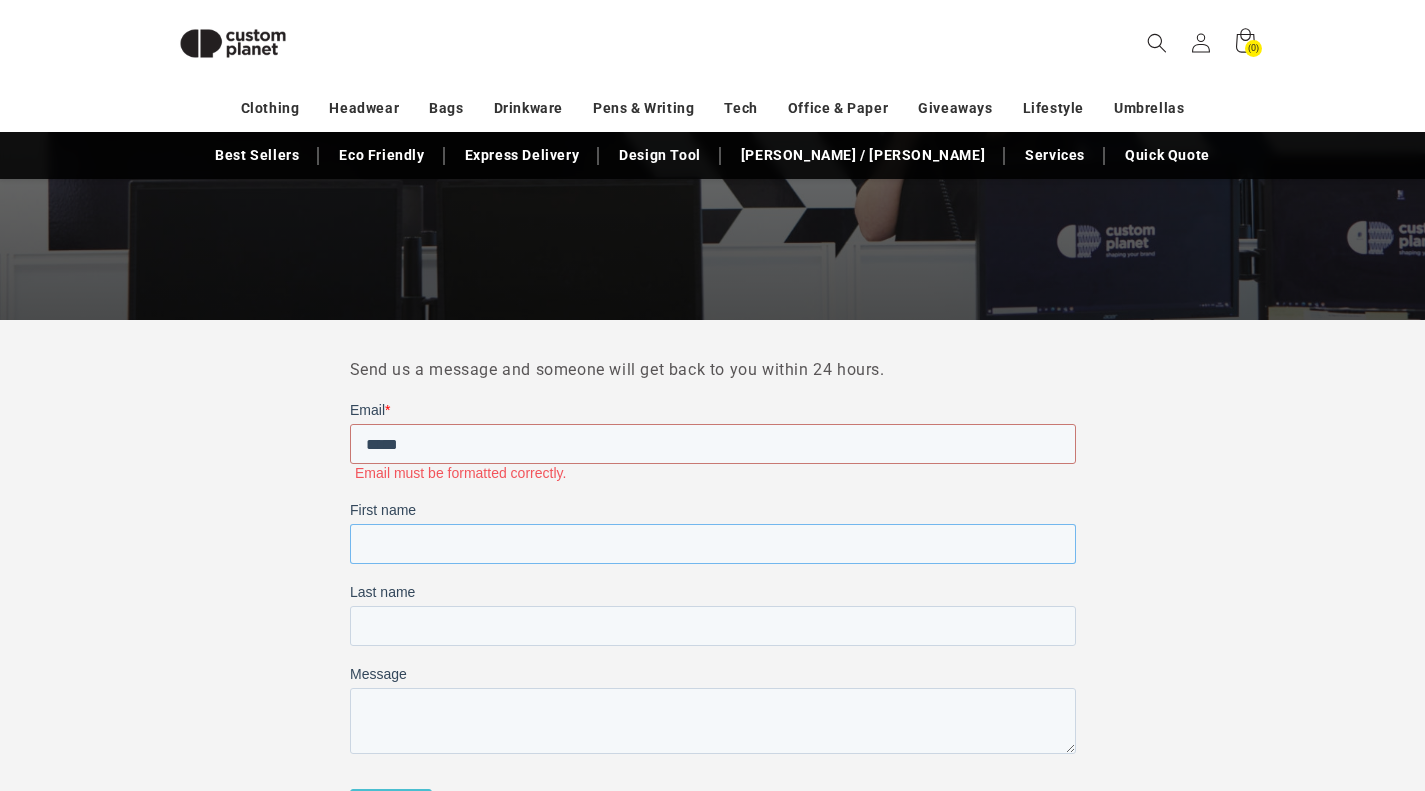 click on "First name" at bounding box center [712, 544] 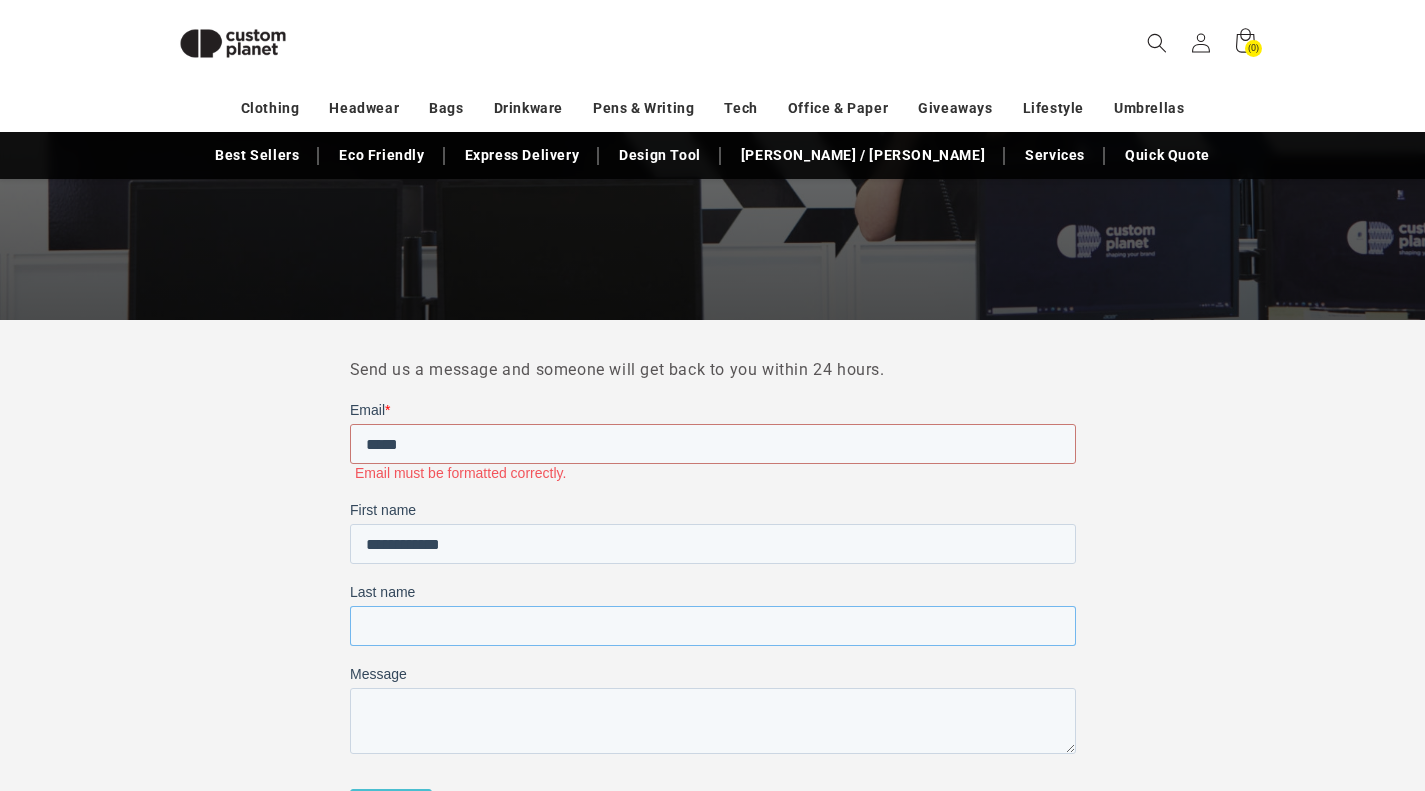 click on "Last name" at bounding box center [712, 626] 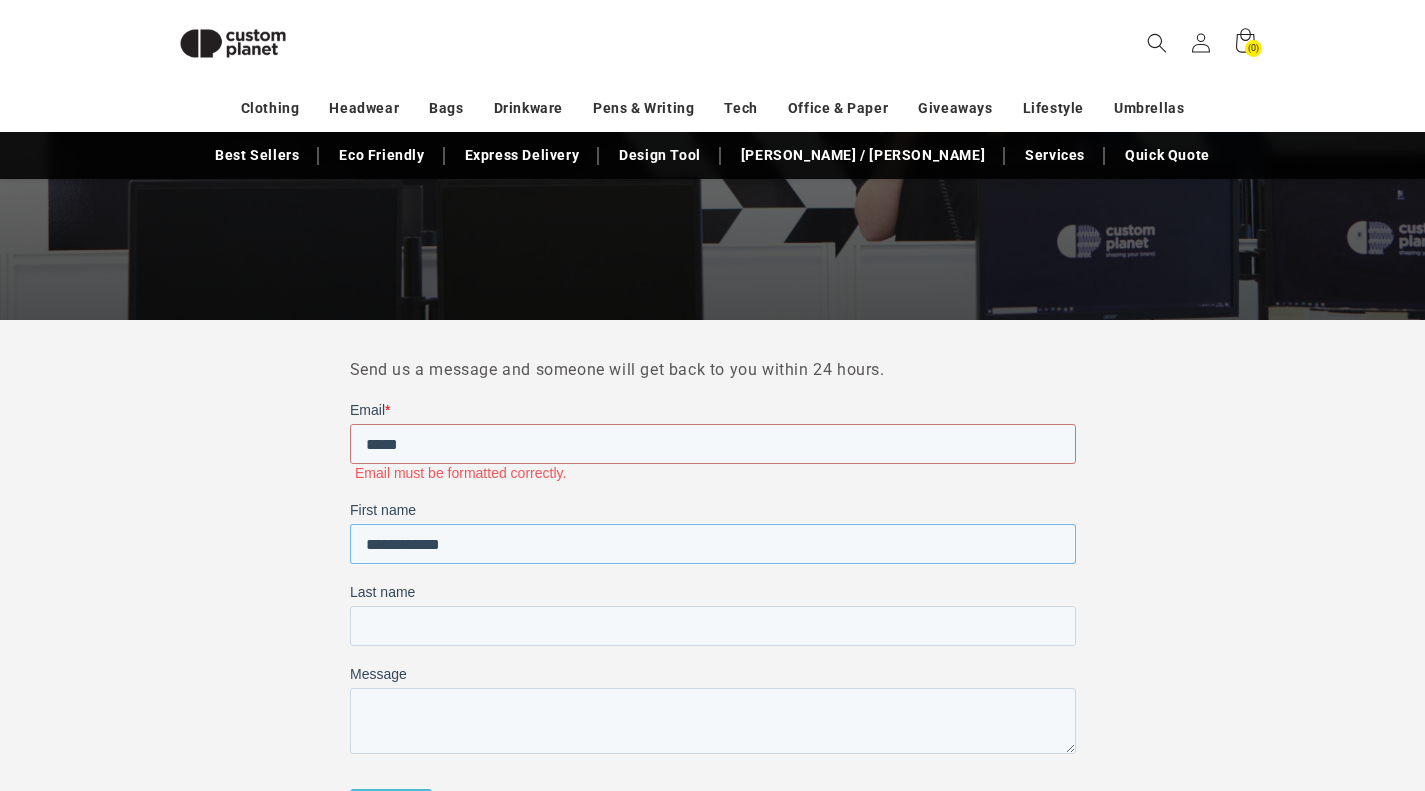 drag, startPoint x: 406, startPoint y: 552, endPoint x: 298, endPoint y: 557, distance: 108.11568 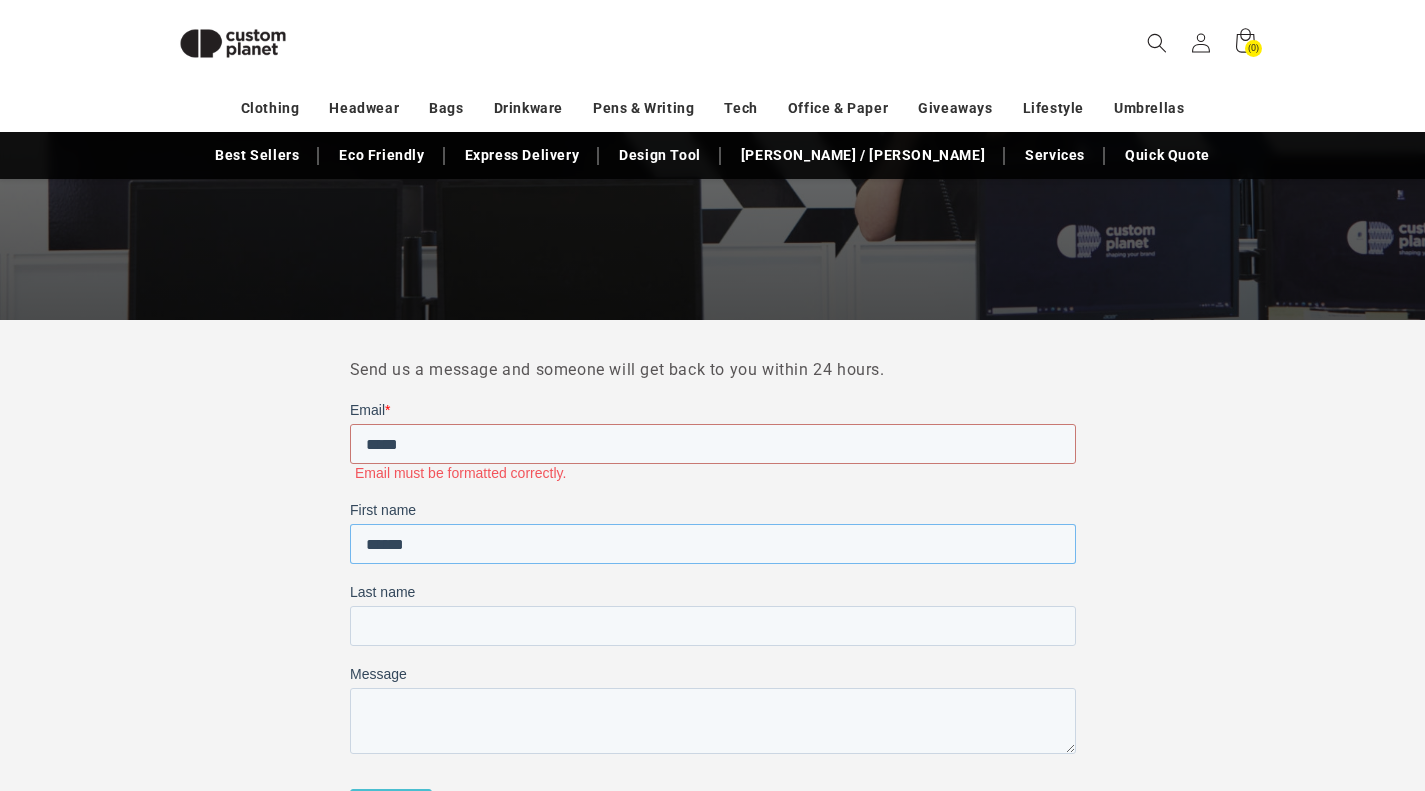 type on "*****" 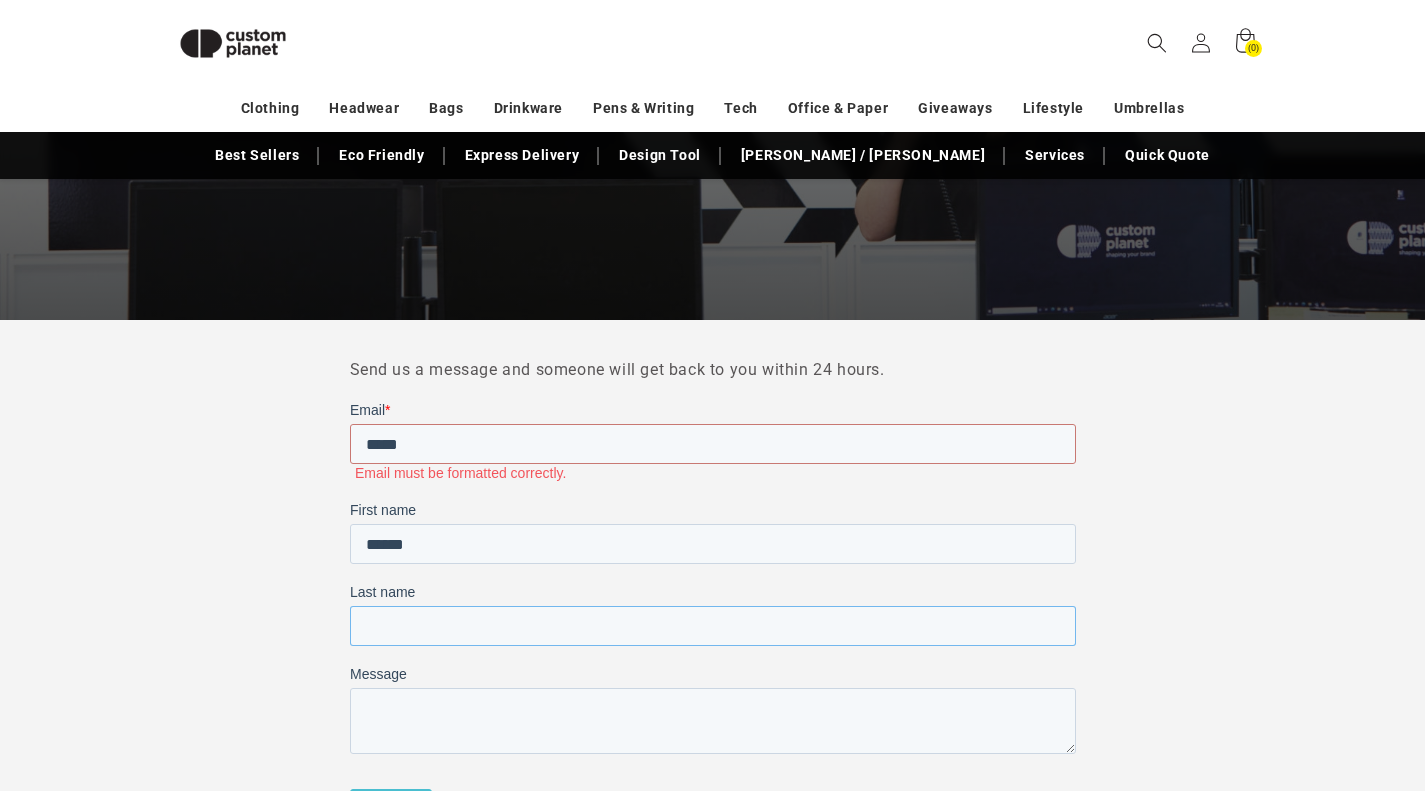 click on "Last name" at bounding box center [712, 626] 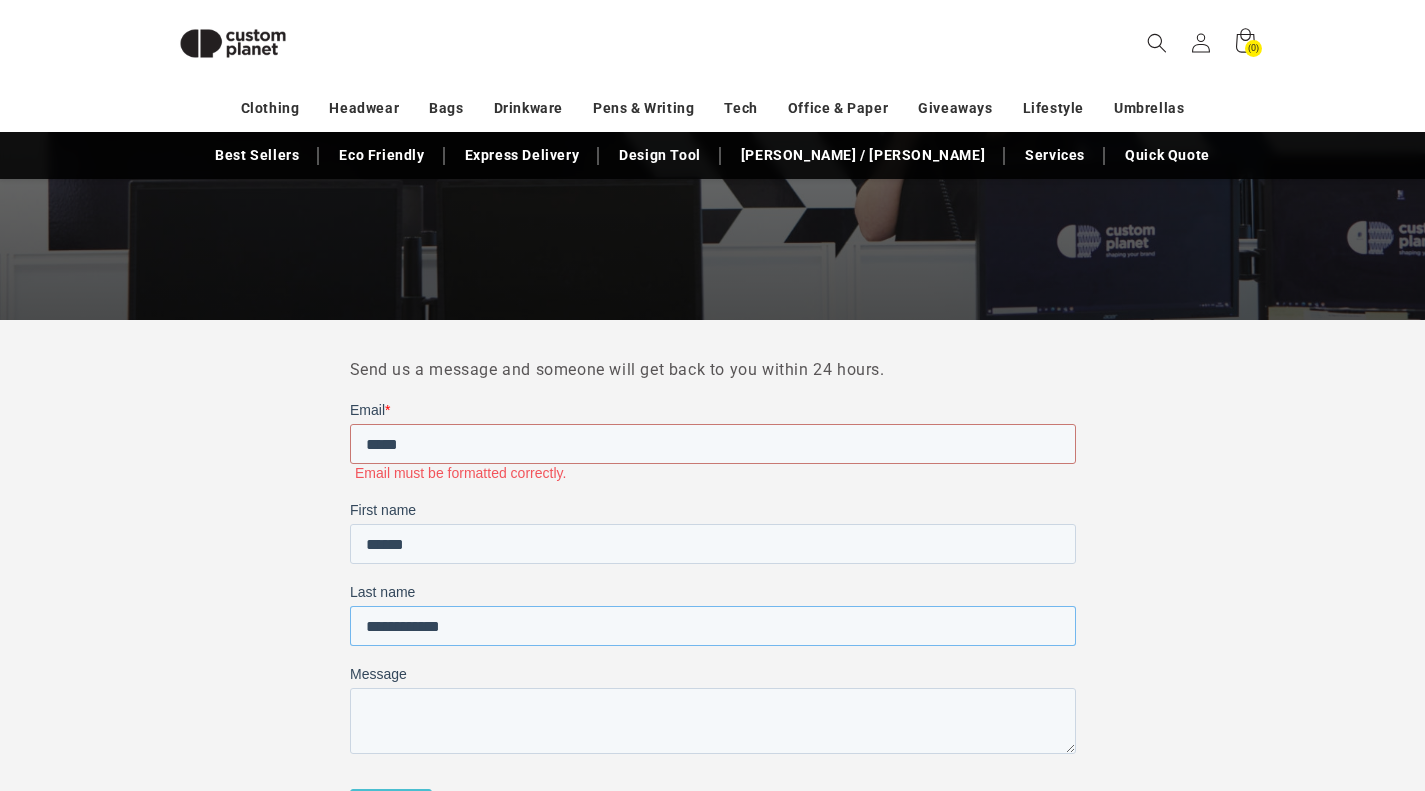 type on "**********" 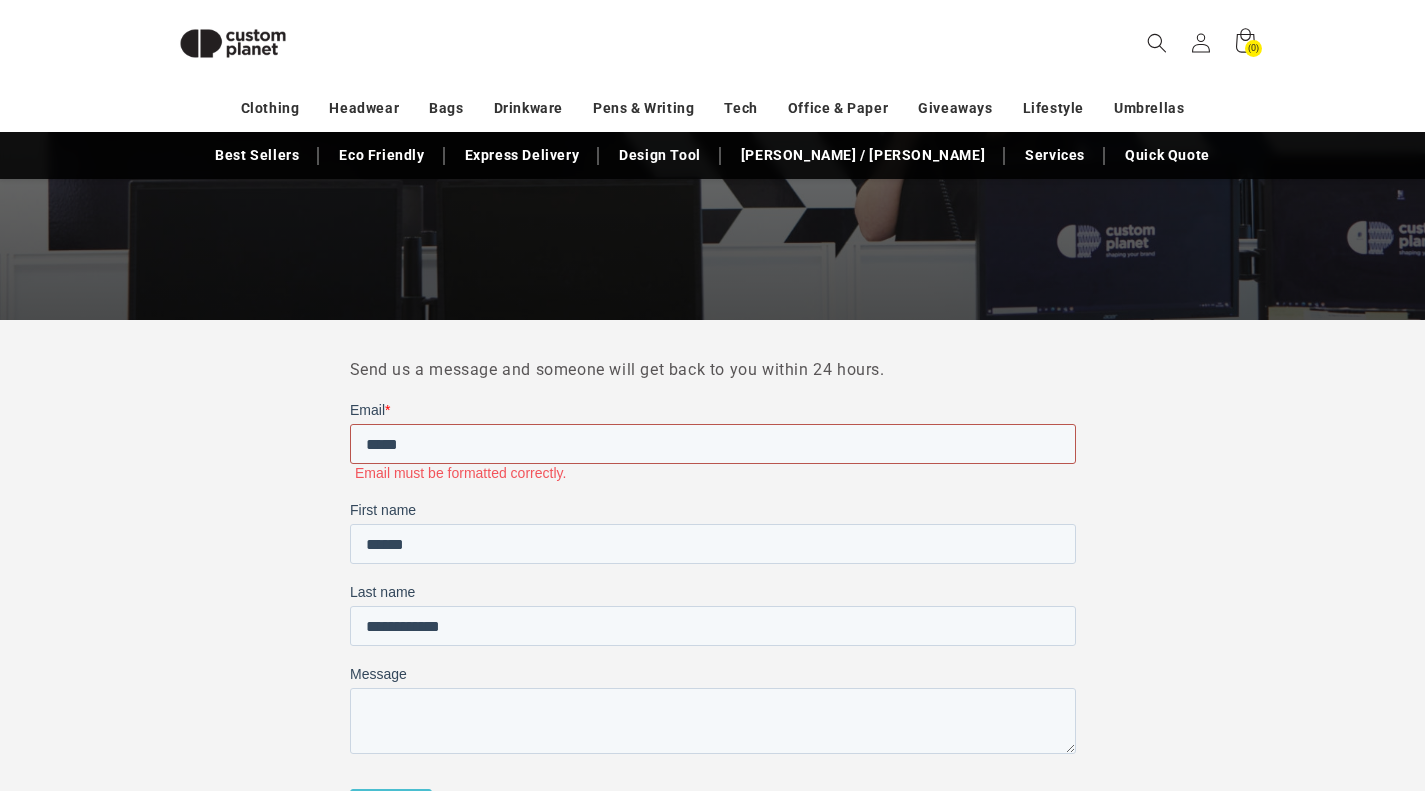 drag, startPoint x: 434, startPoint y: 453, endPoint x: 319, endPoint y: 446, distance: 115.212845 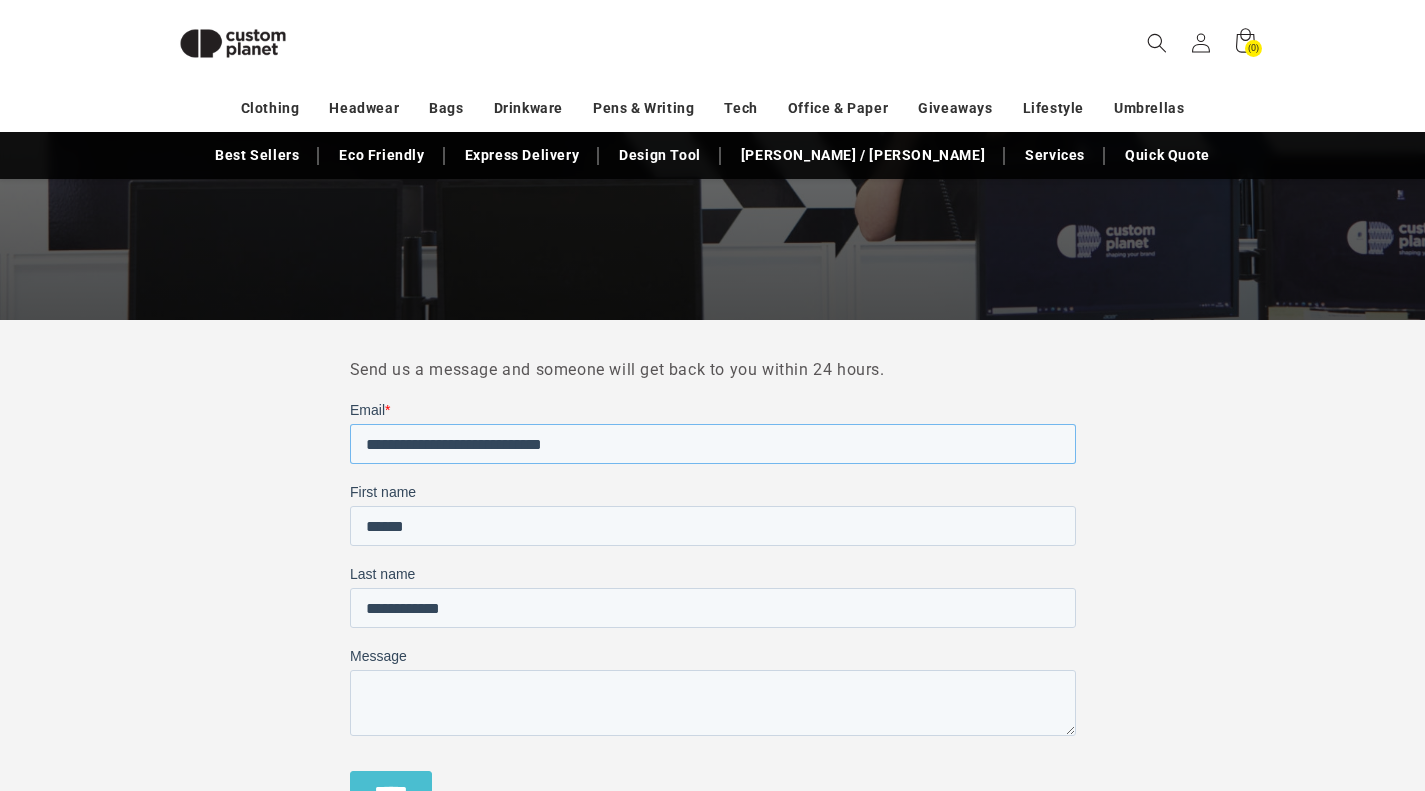 scroll, scrollTop: 560, scrollLeft: 0, axis: vertical 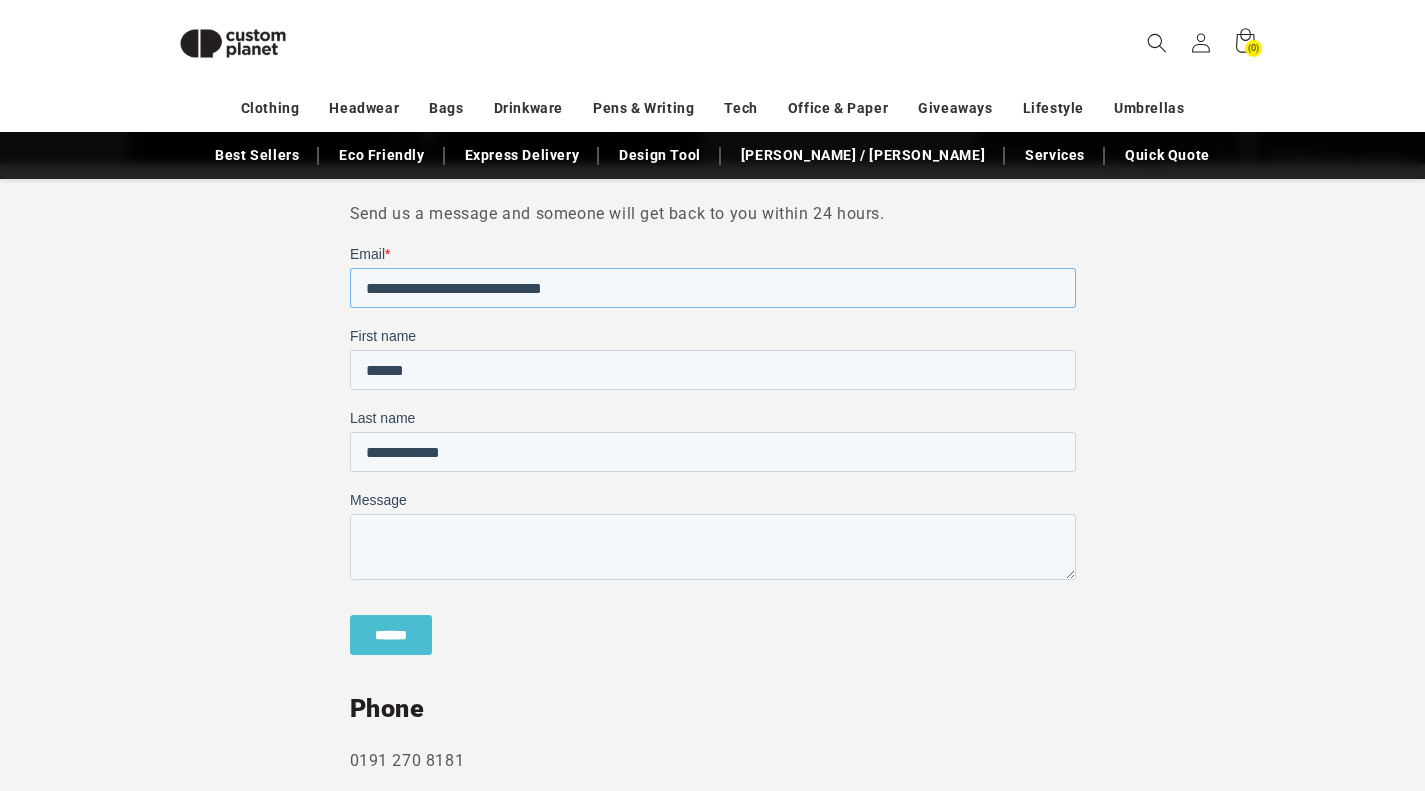 type on "**********" 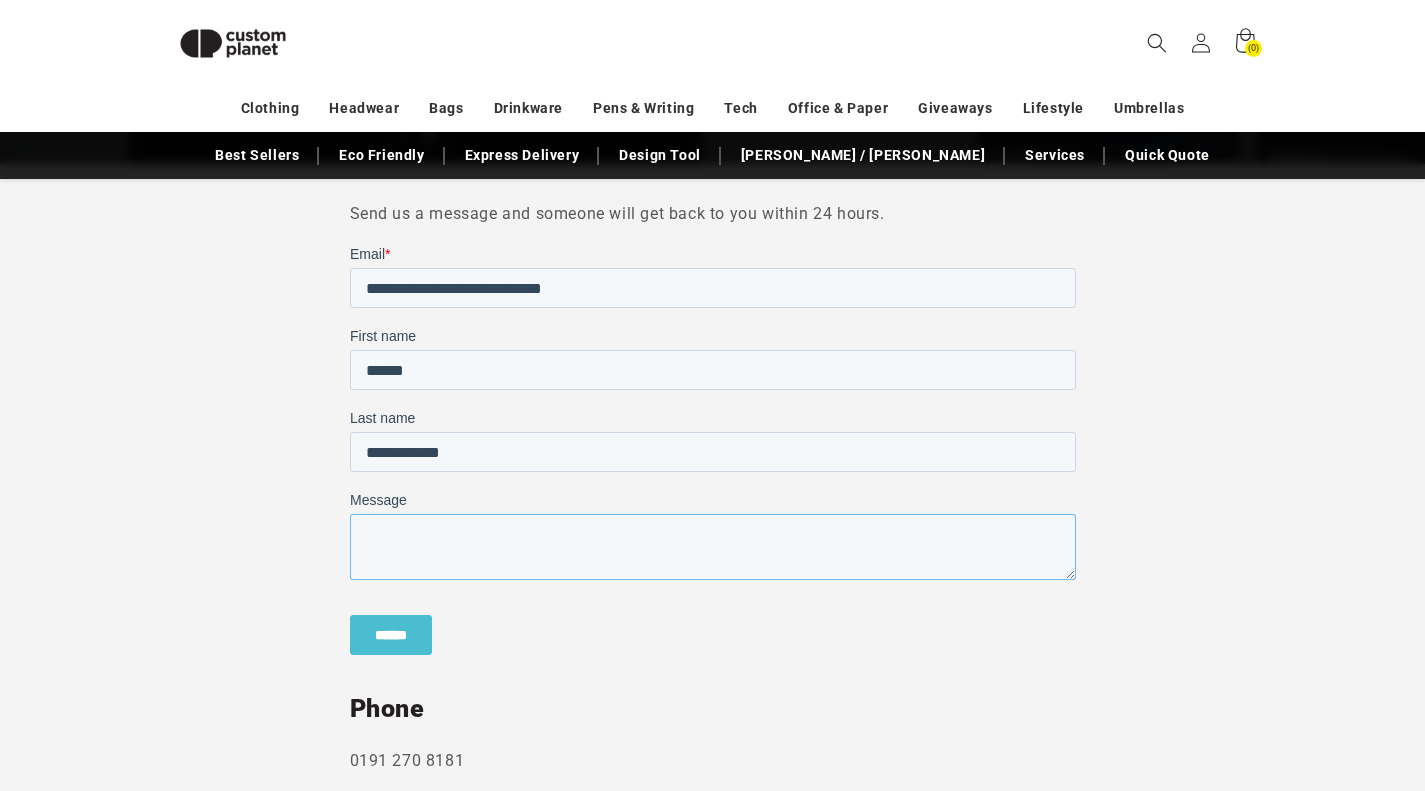 click on "Message" at bounding box center (712, 547) 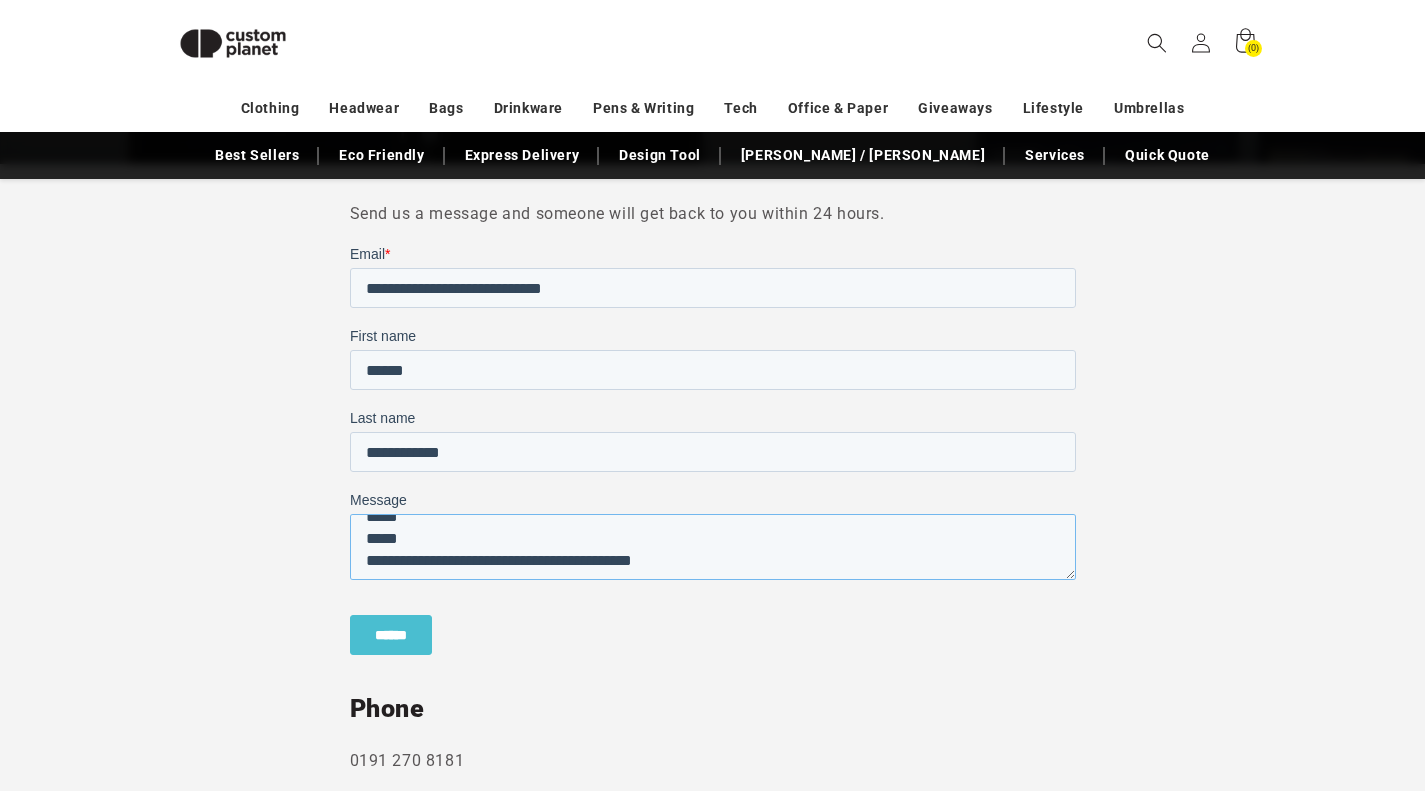 scroll, scrollTop: 182, scrollLeft: 0, axis: vertical 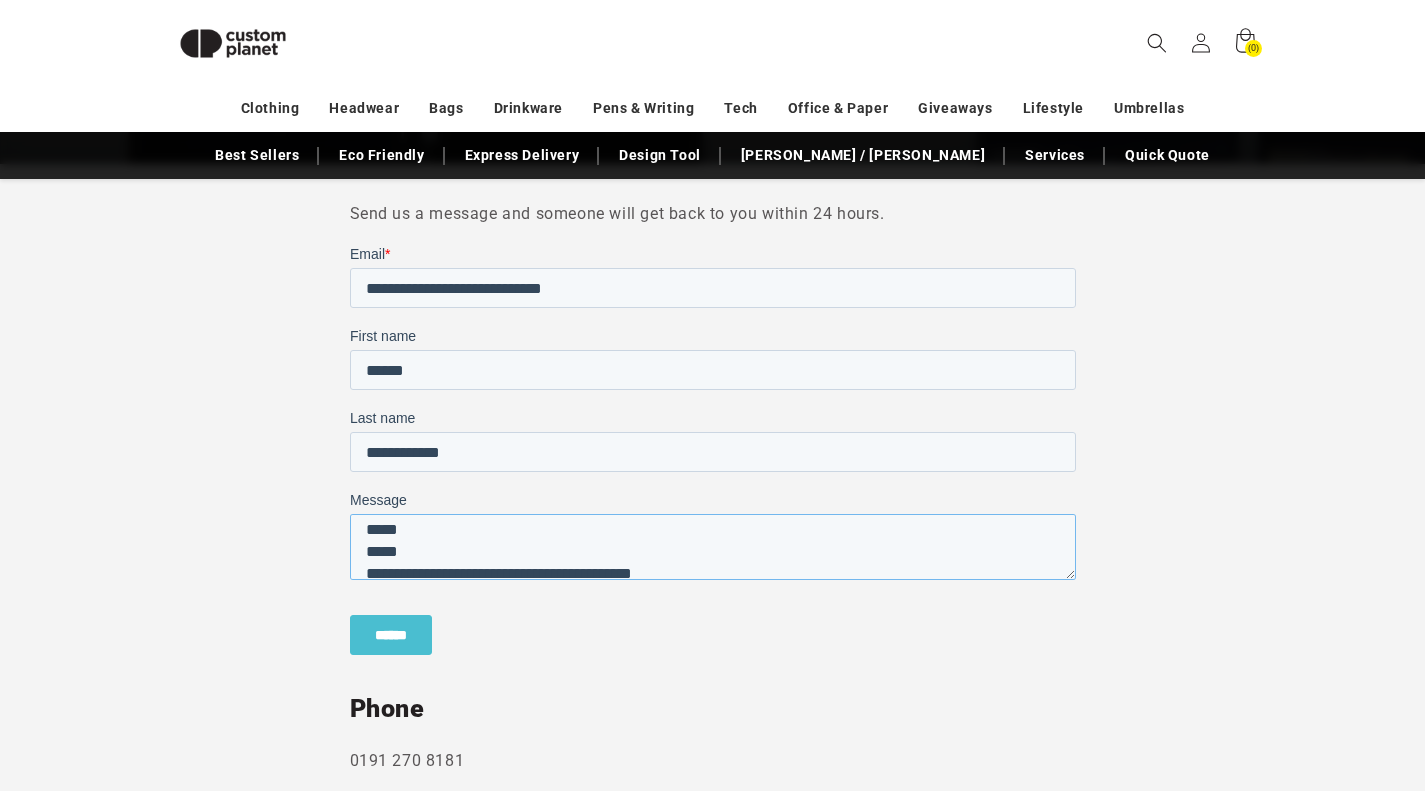 click on "**********" at bounding box center (712, 547) 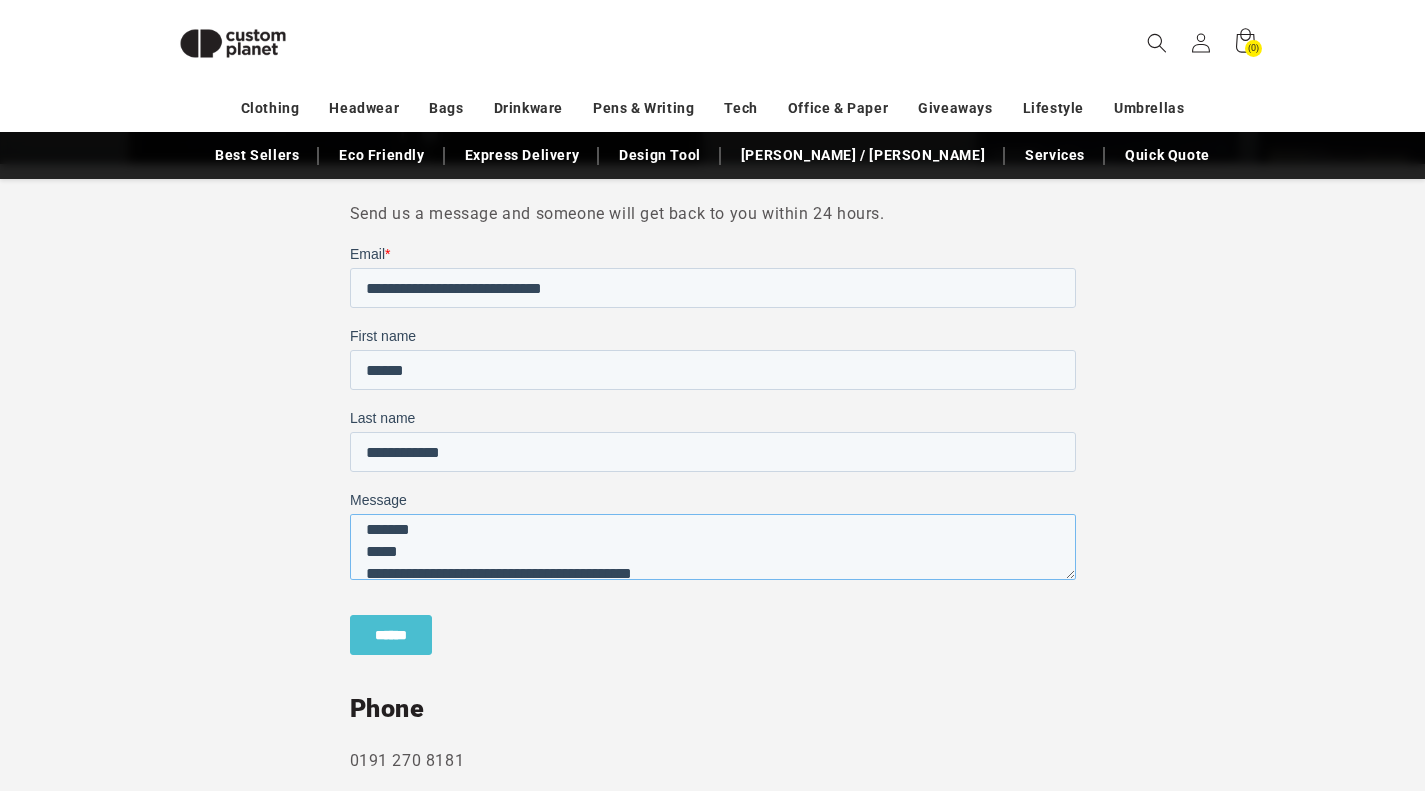 click on "**********" at bounding box center [712, 547] 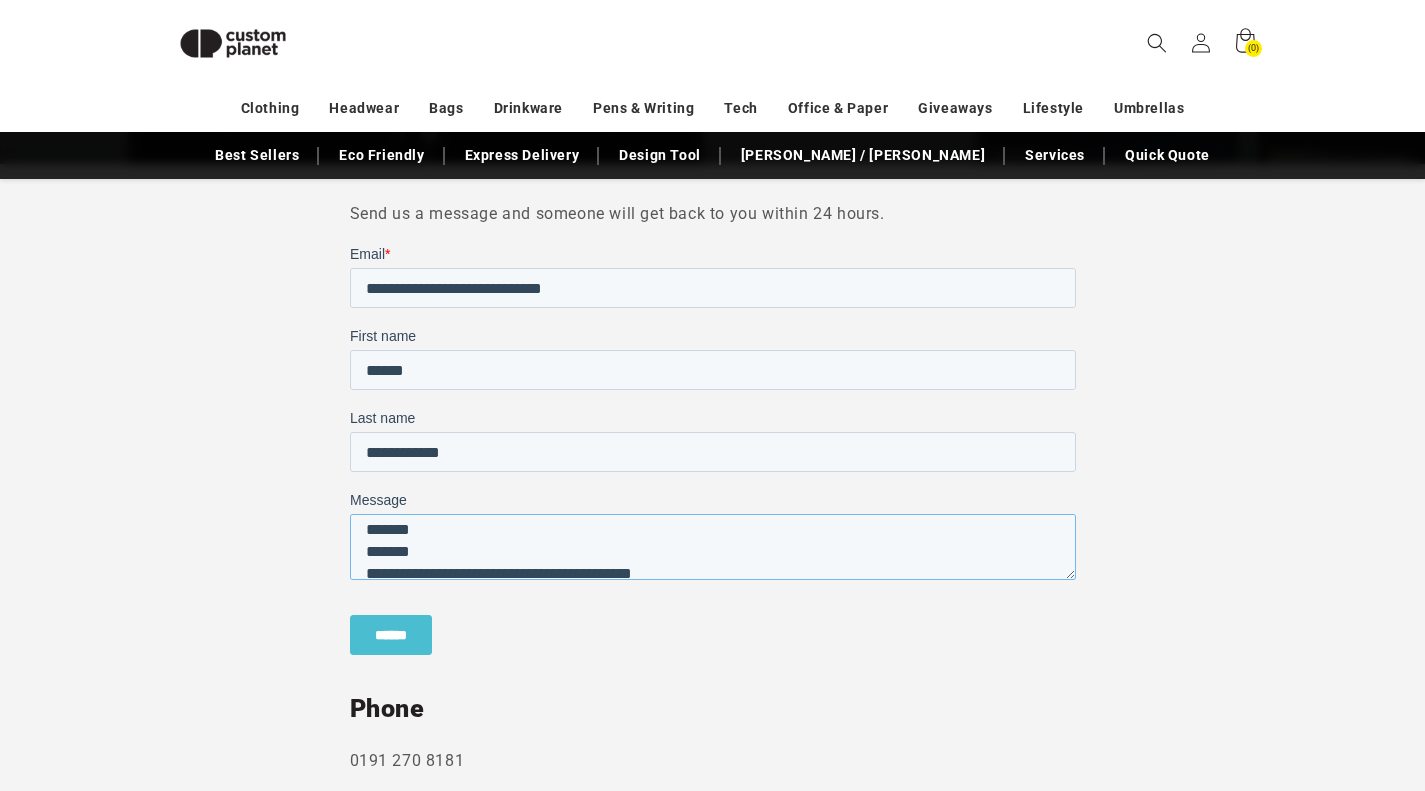 click on "**********" at bounding box center (712, 547) 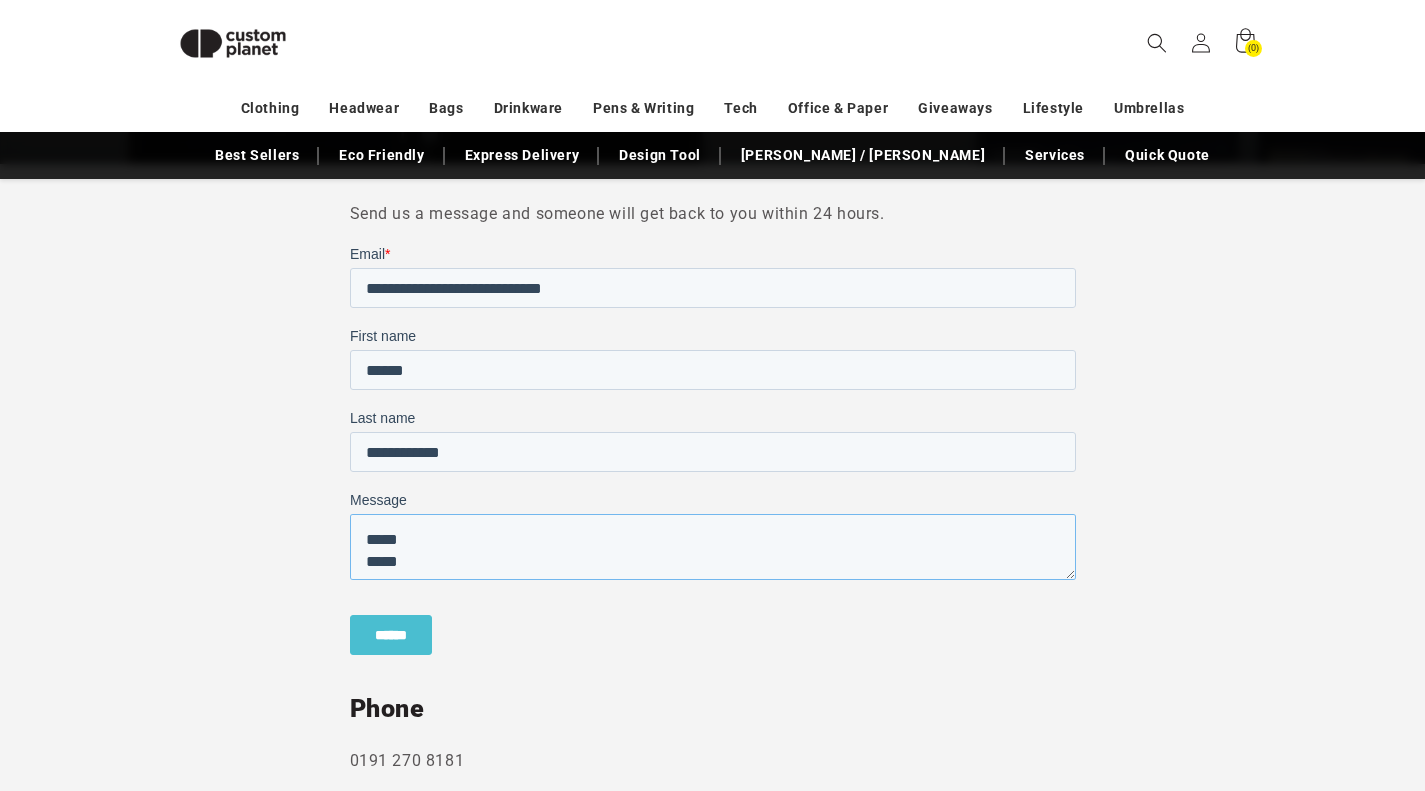 scroll, scrollTop: 352, scrollLeft: 0, axis: vertical 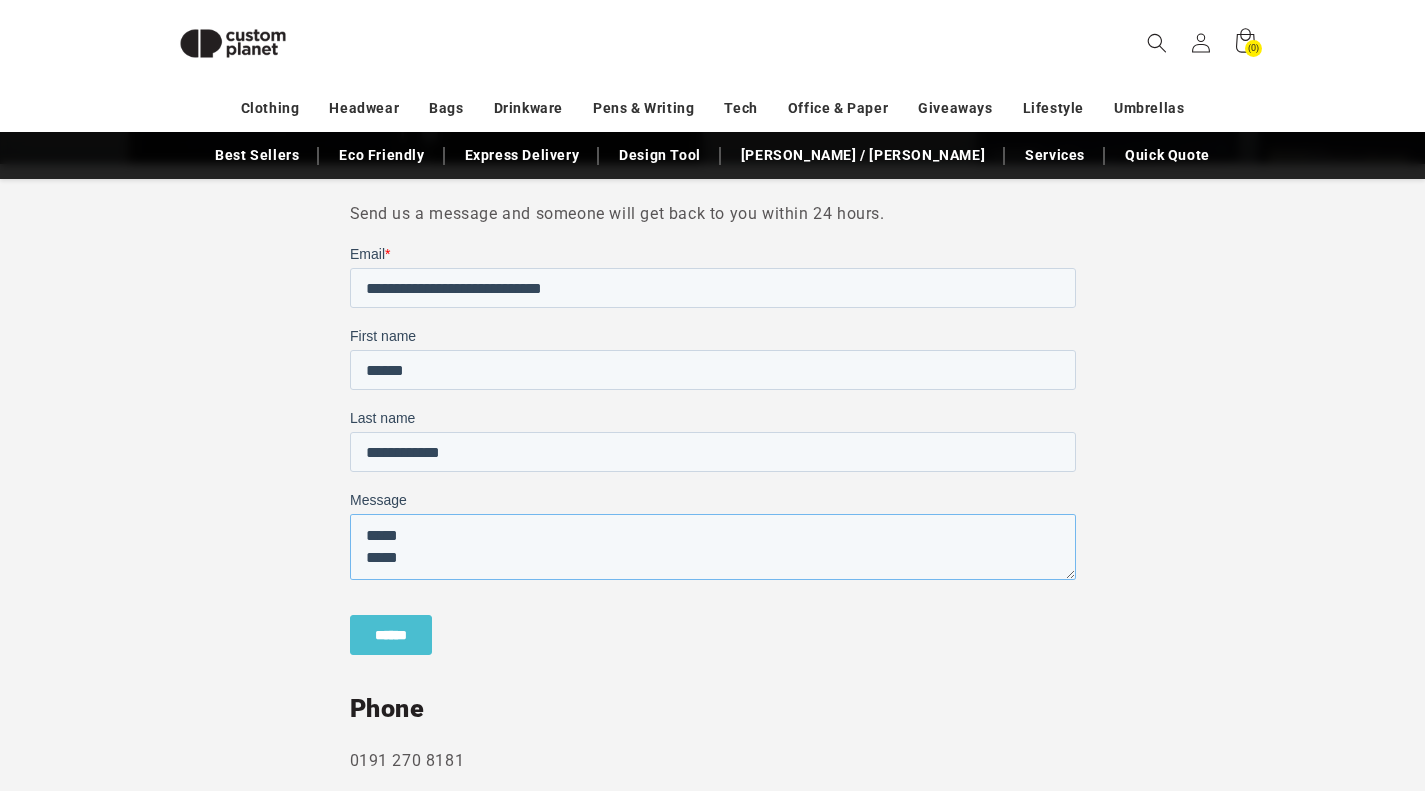 type on "**********" 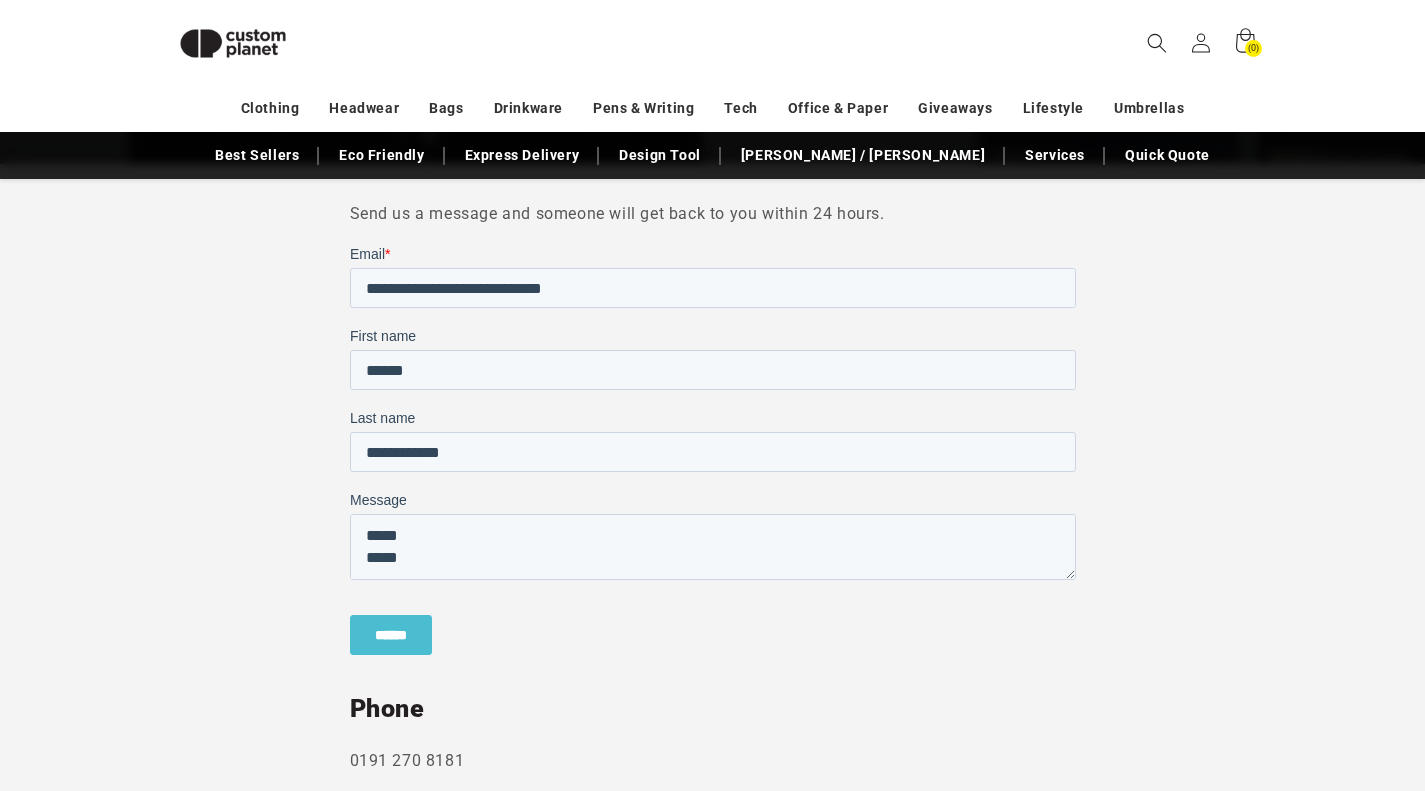 click on "******" at bounding box center (390, 635) 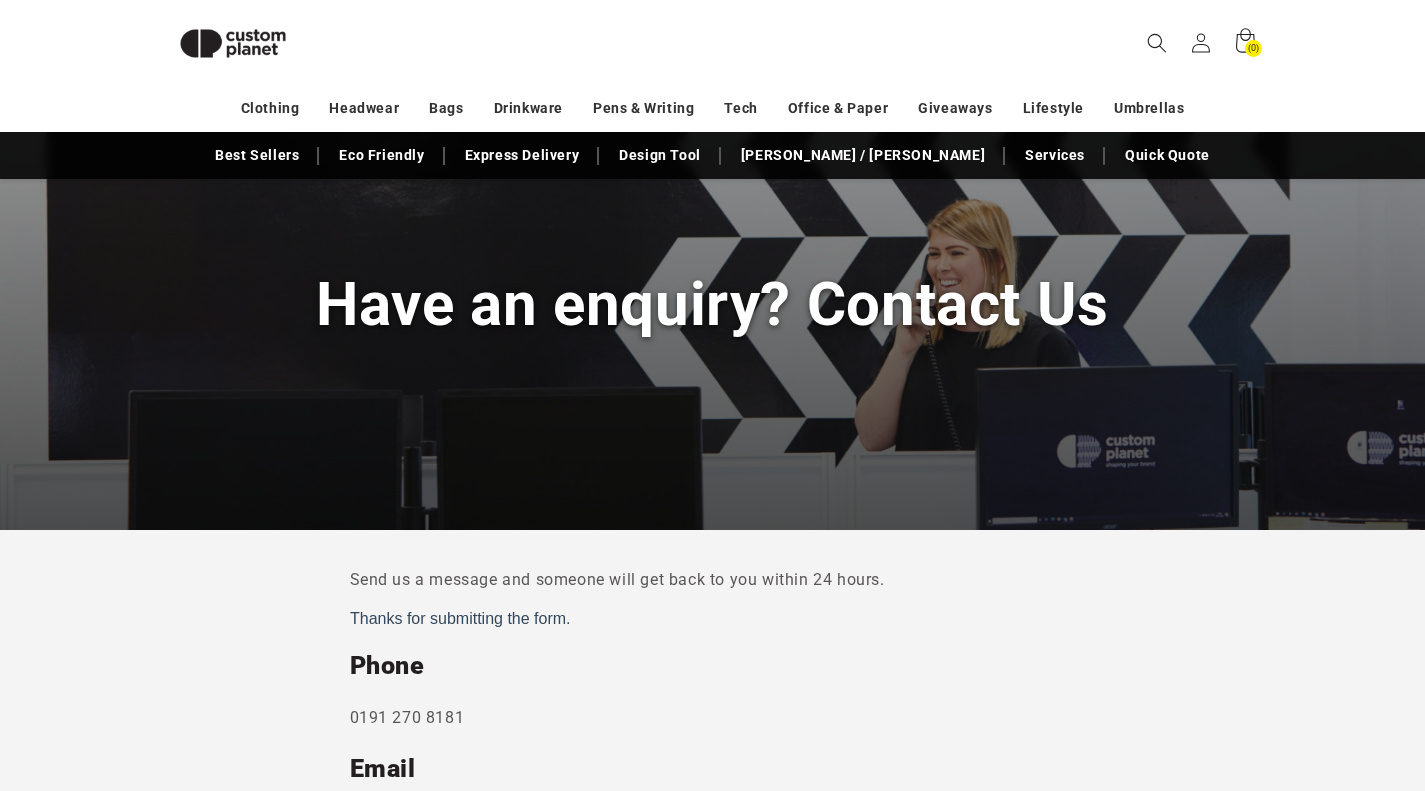 scroll, scrollTop: 159, scrollLeft: 0, axis: vertical 